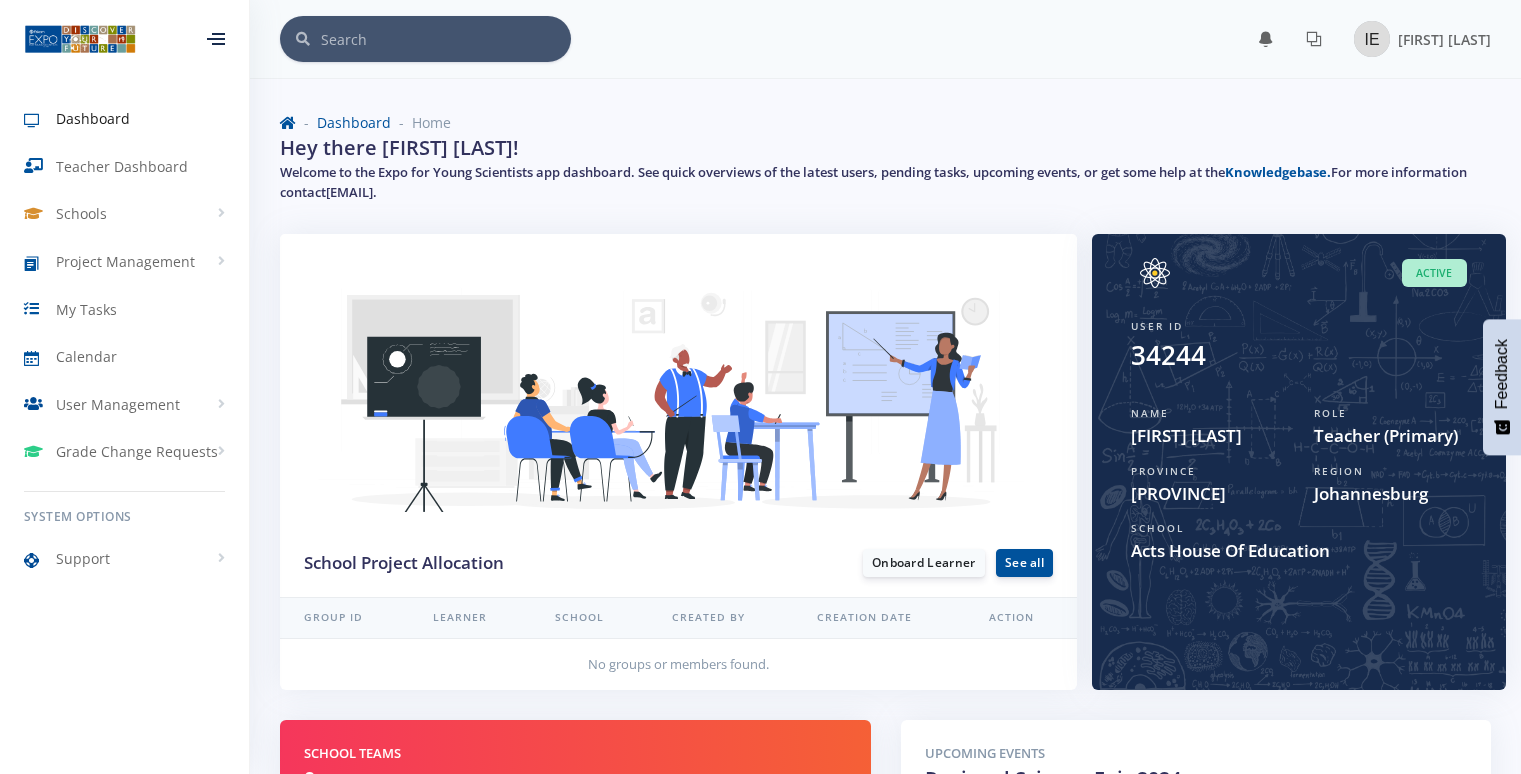 scroll, scrollTop: 0, scrollLeft: 0, axis: both 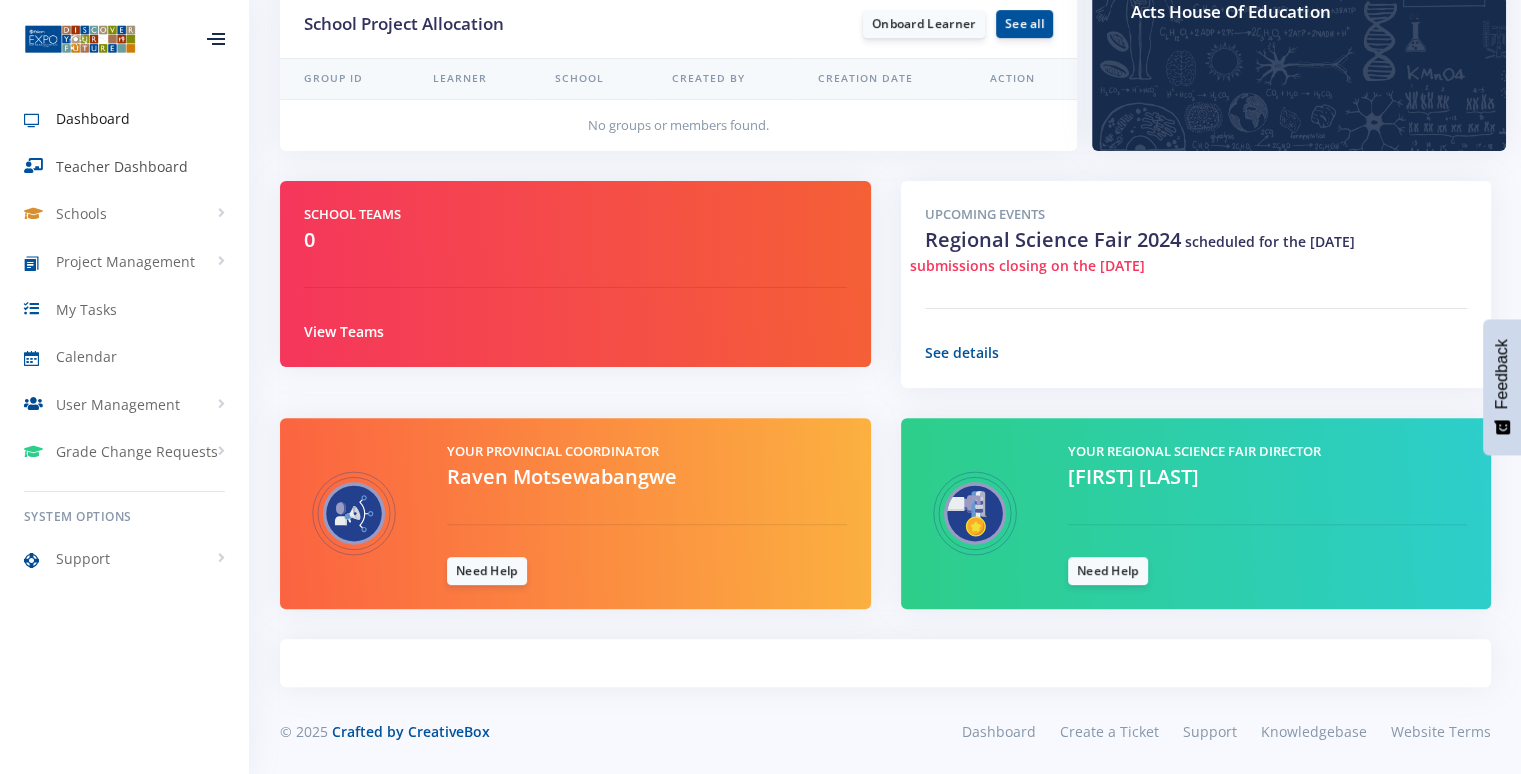 click on "Teacher Dashboard" at bounding box center [124, 167] 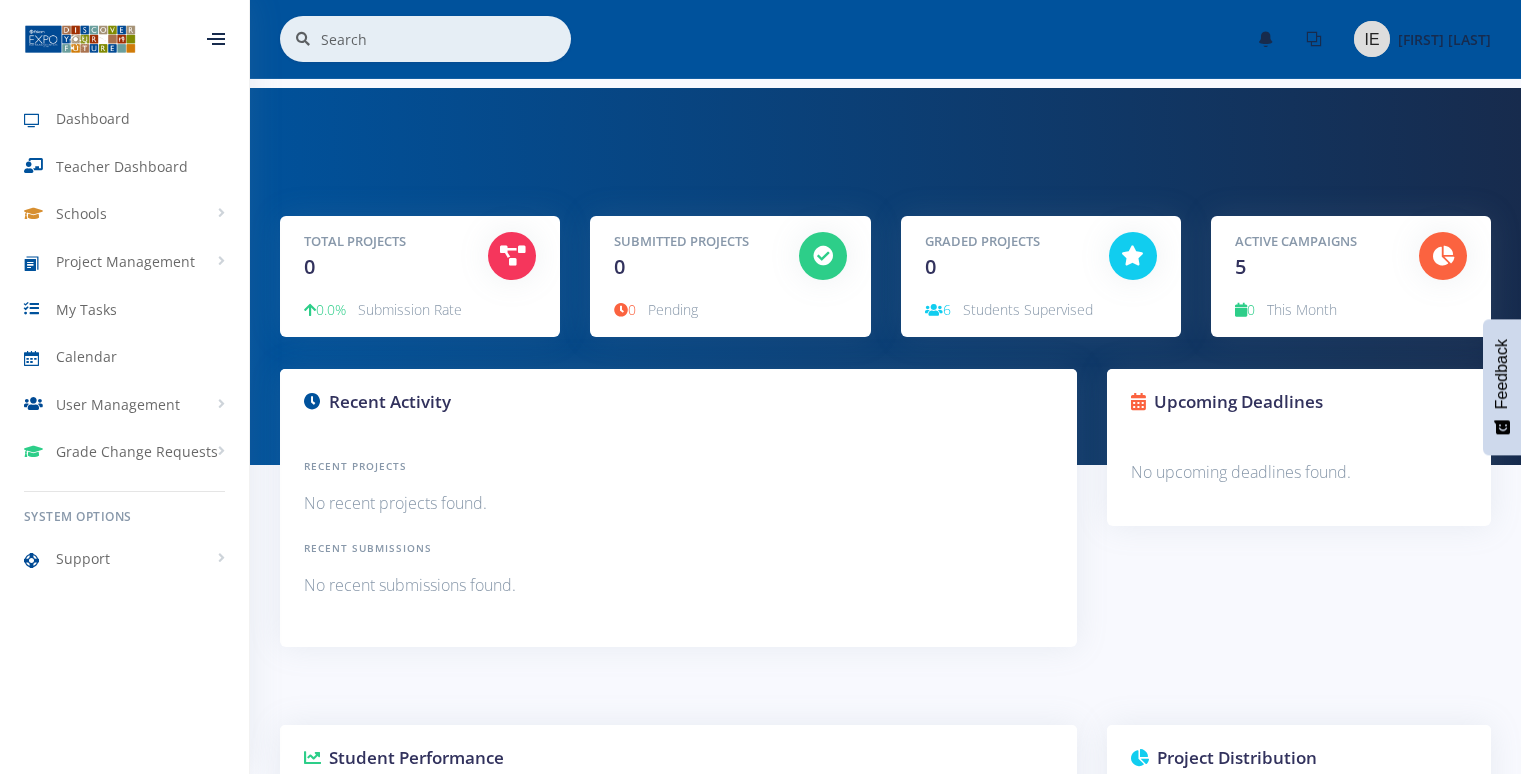 scroll, scrollTop: 0, scrollLeft: 0, axis: both 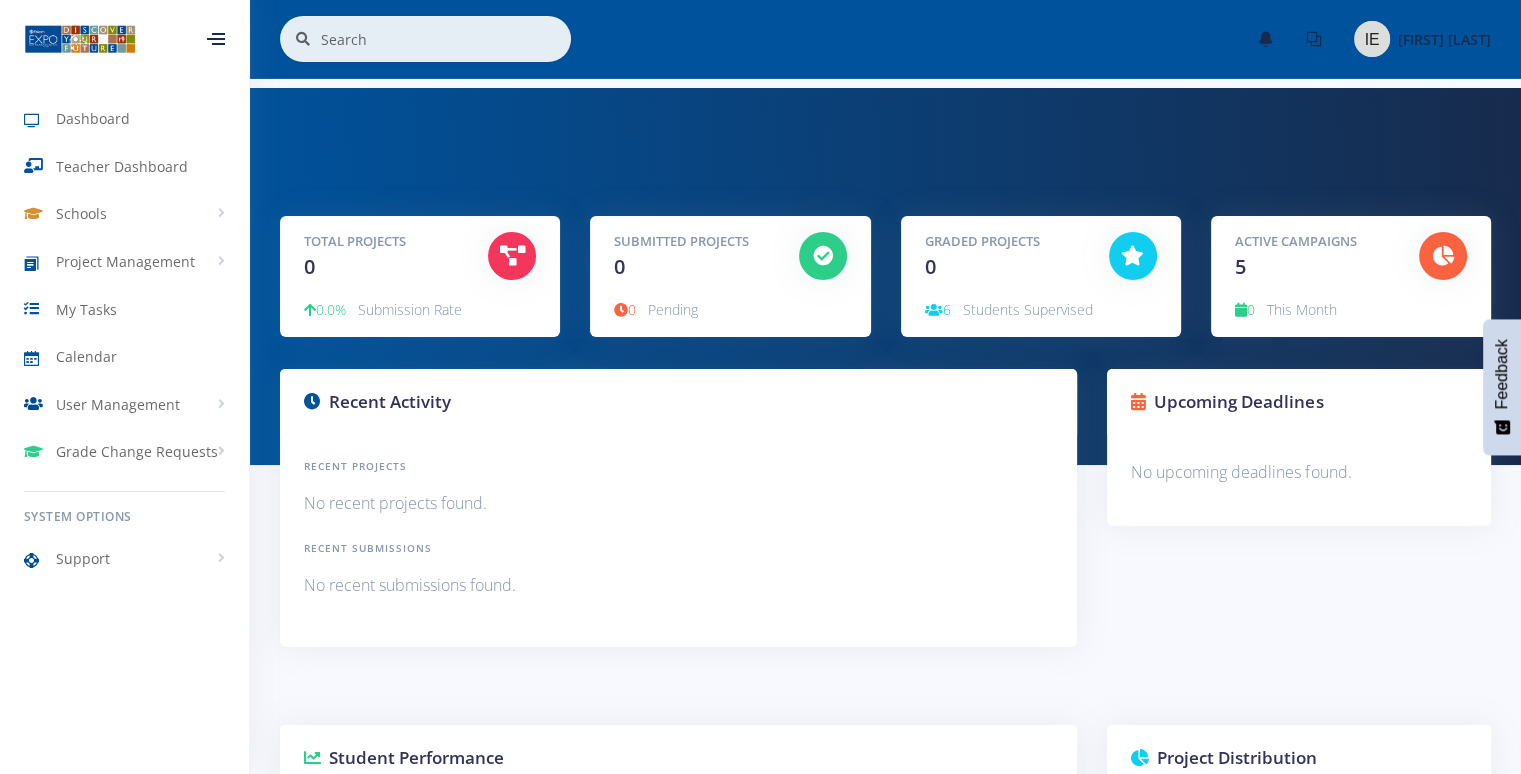 click at bounding box center (1443, 256) 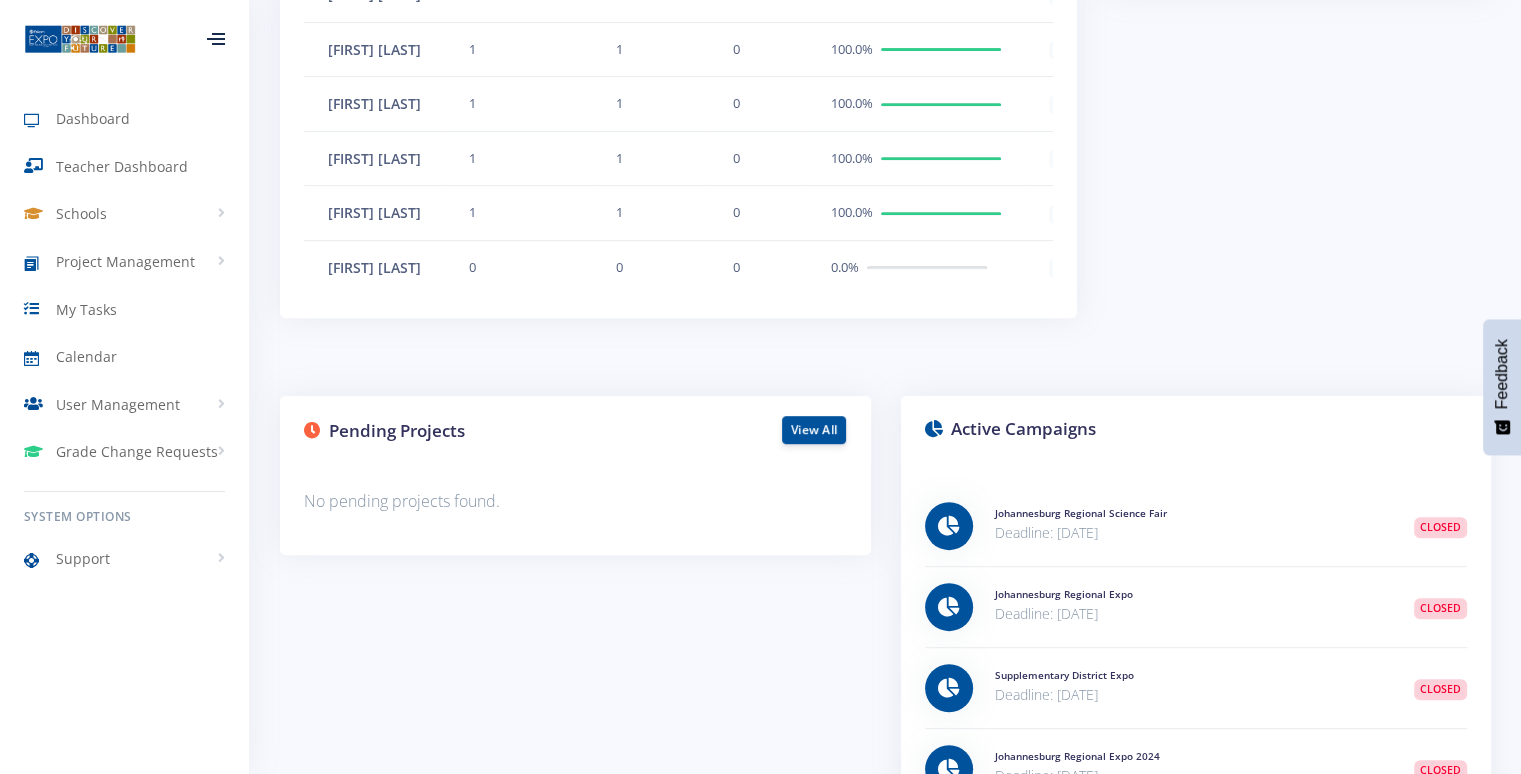 scroll, scrollTop: 899, scrollLeft: 0, axis: vertical 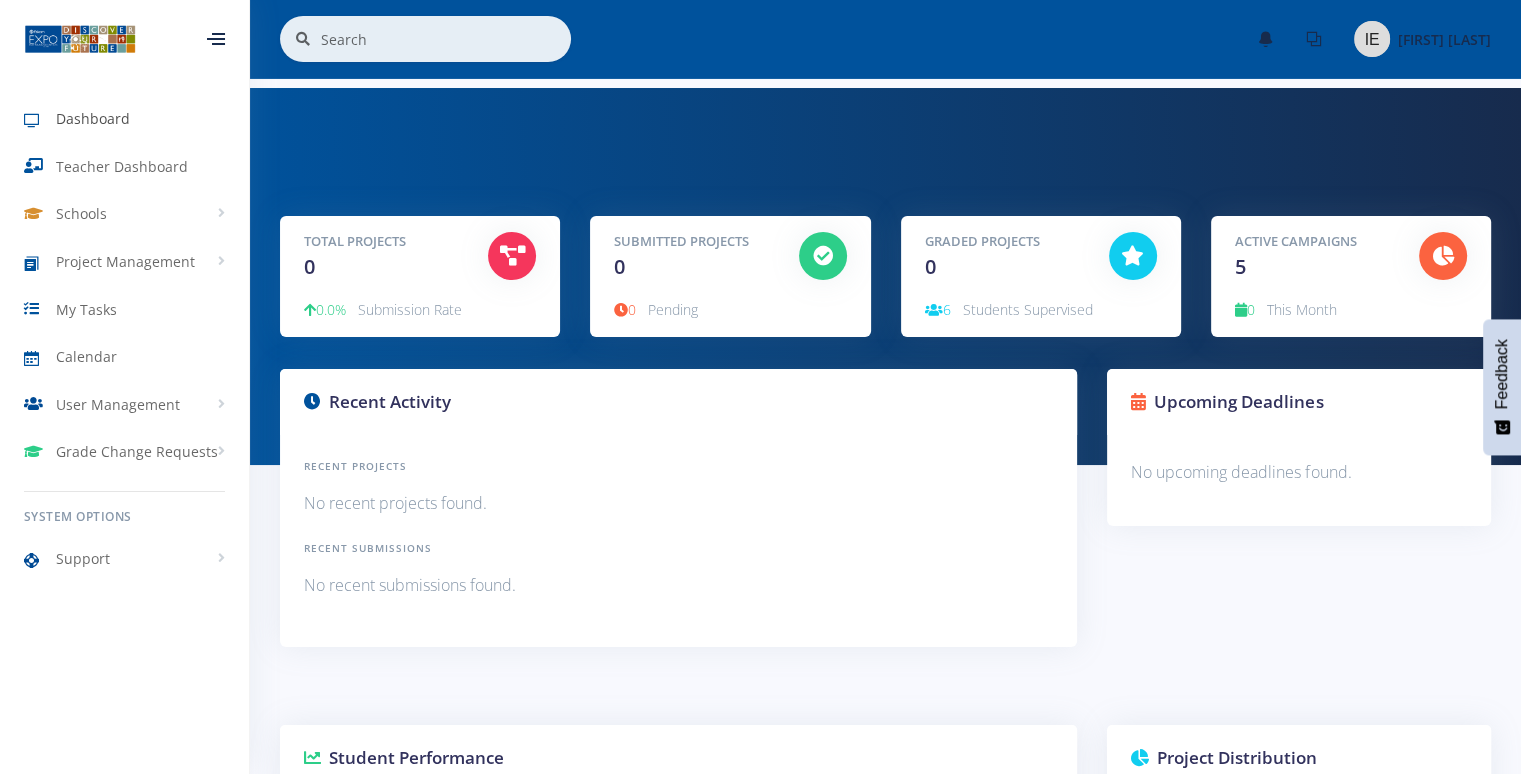 click on "Dashboard" at bounding box center [93, 118] 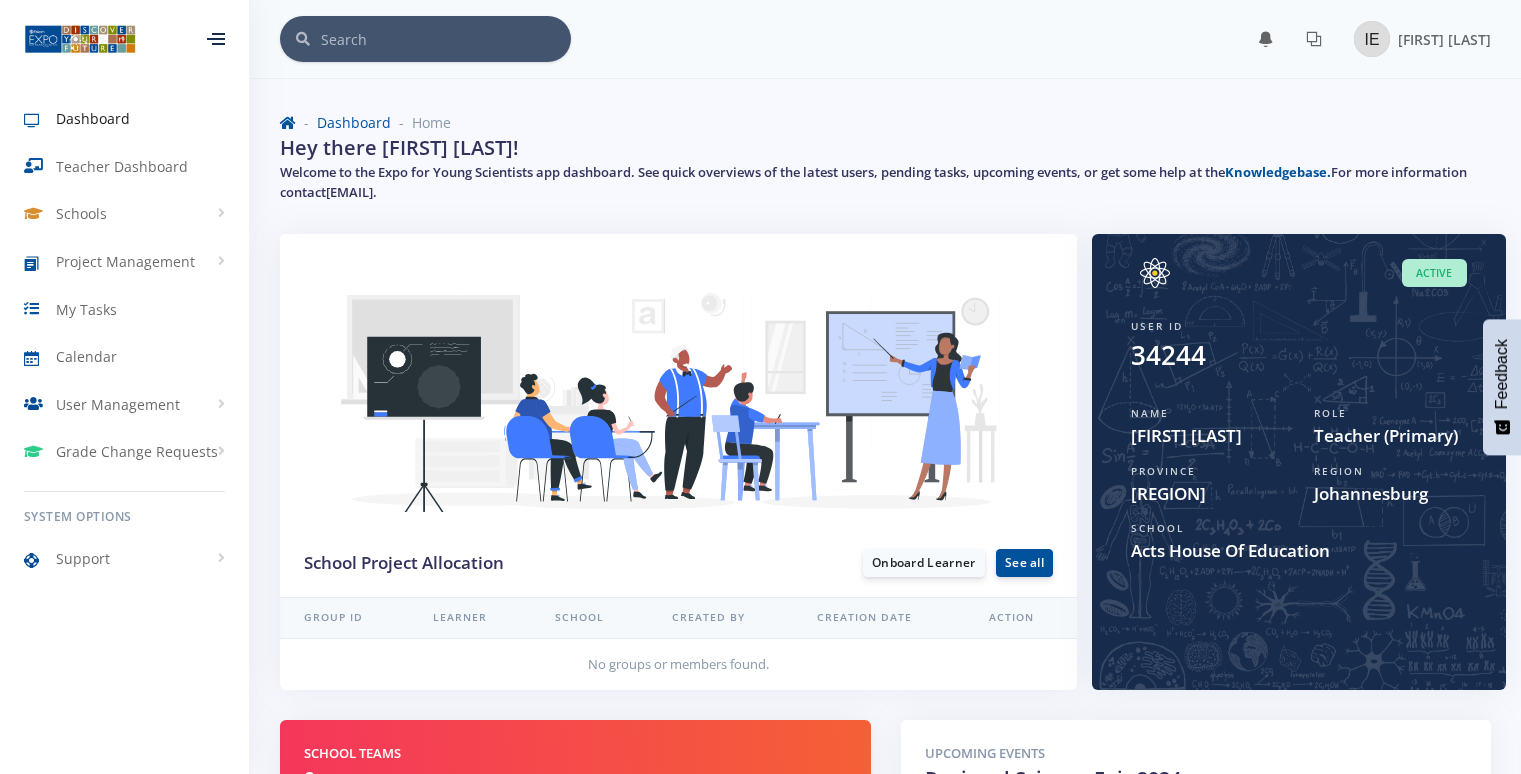 scroll, scrollTop: 0, scrollLeft: 0, axis: both 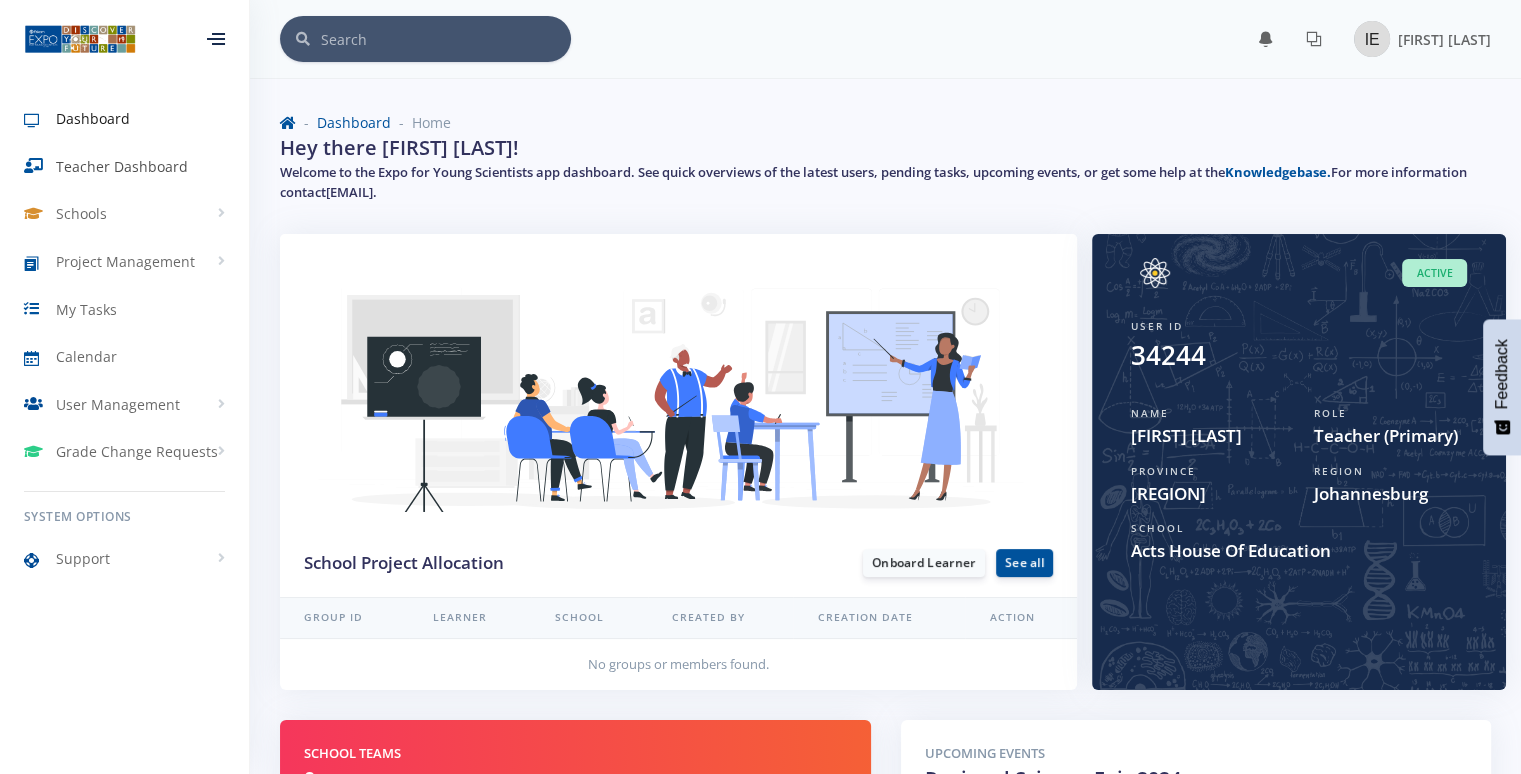 click on "Teacher Dashboard" at bounding box center [122, 166] 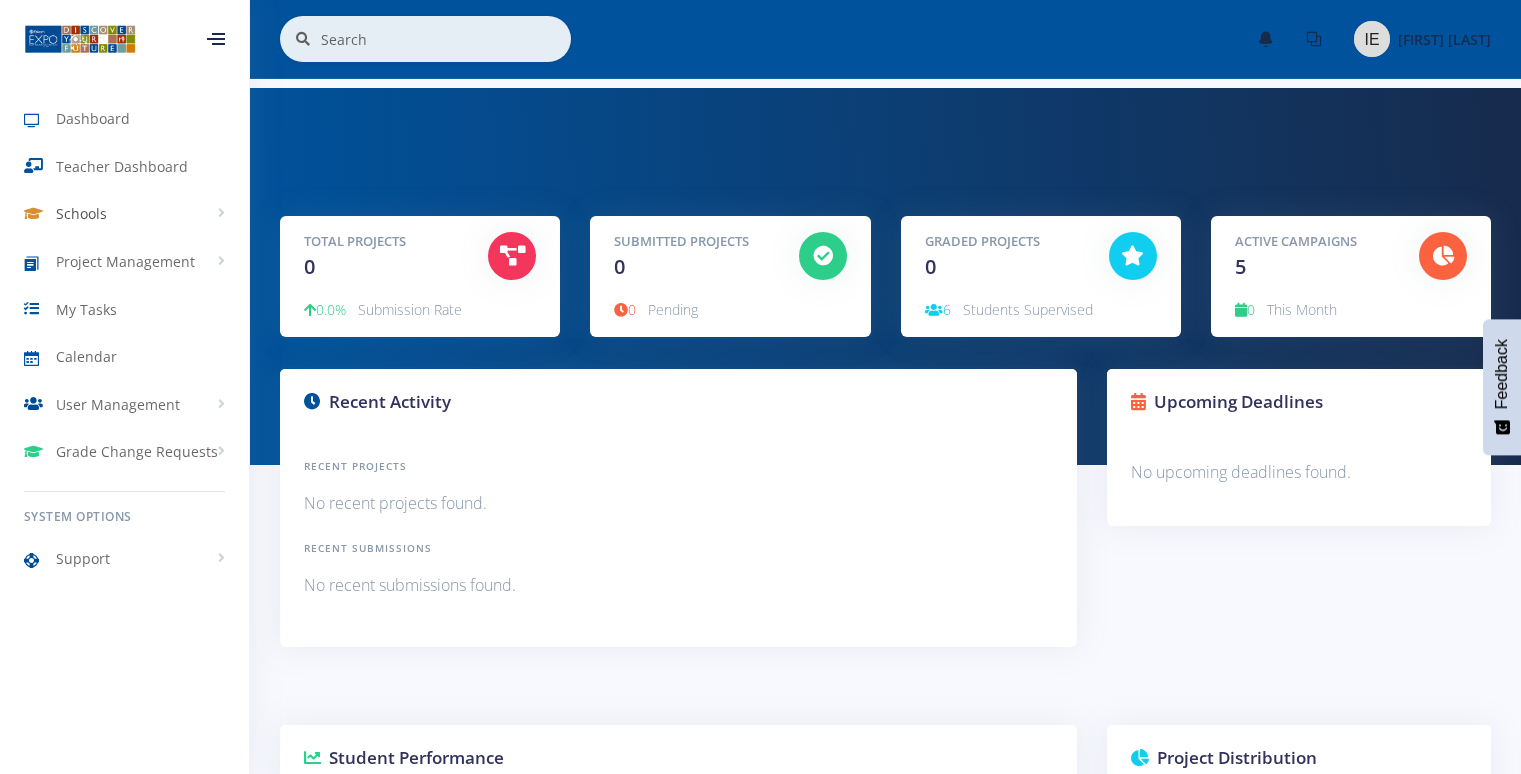 scroll, scrollTop: 0, scrollLeft: 0, axis: both 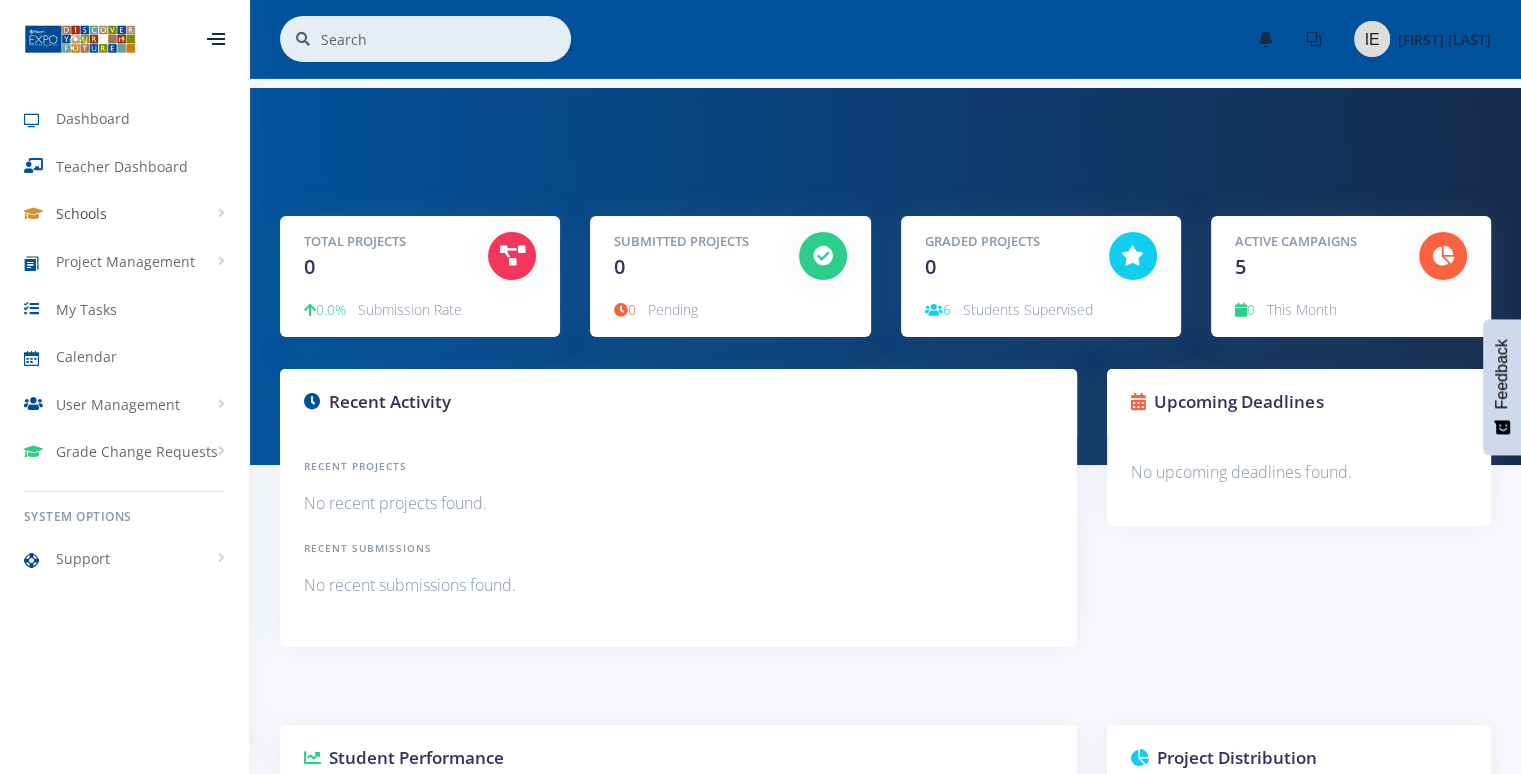 click on "Schools" at bounding box center (124, 214) 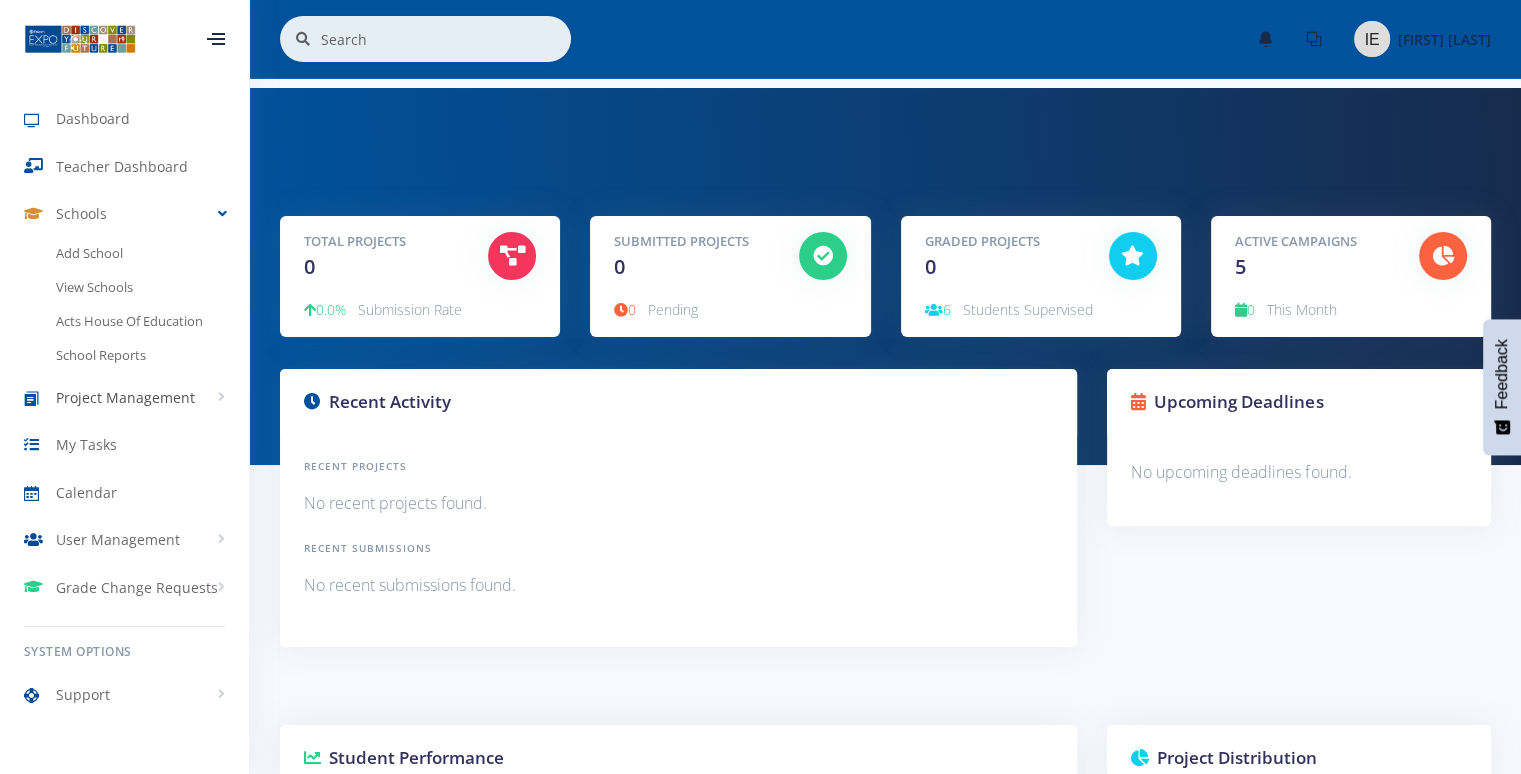 click on "Project Management" at bounding box center (125, 397) 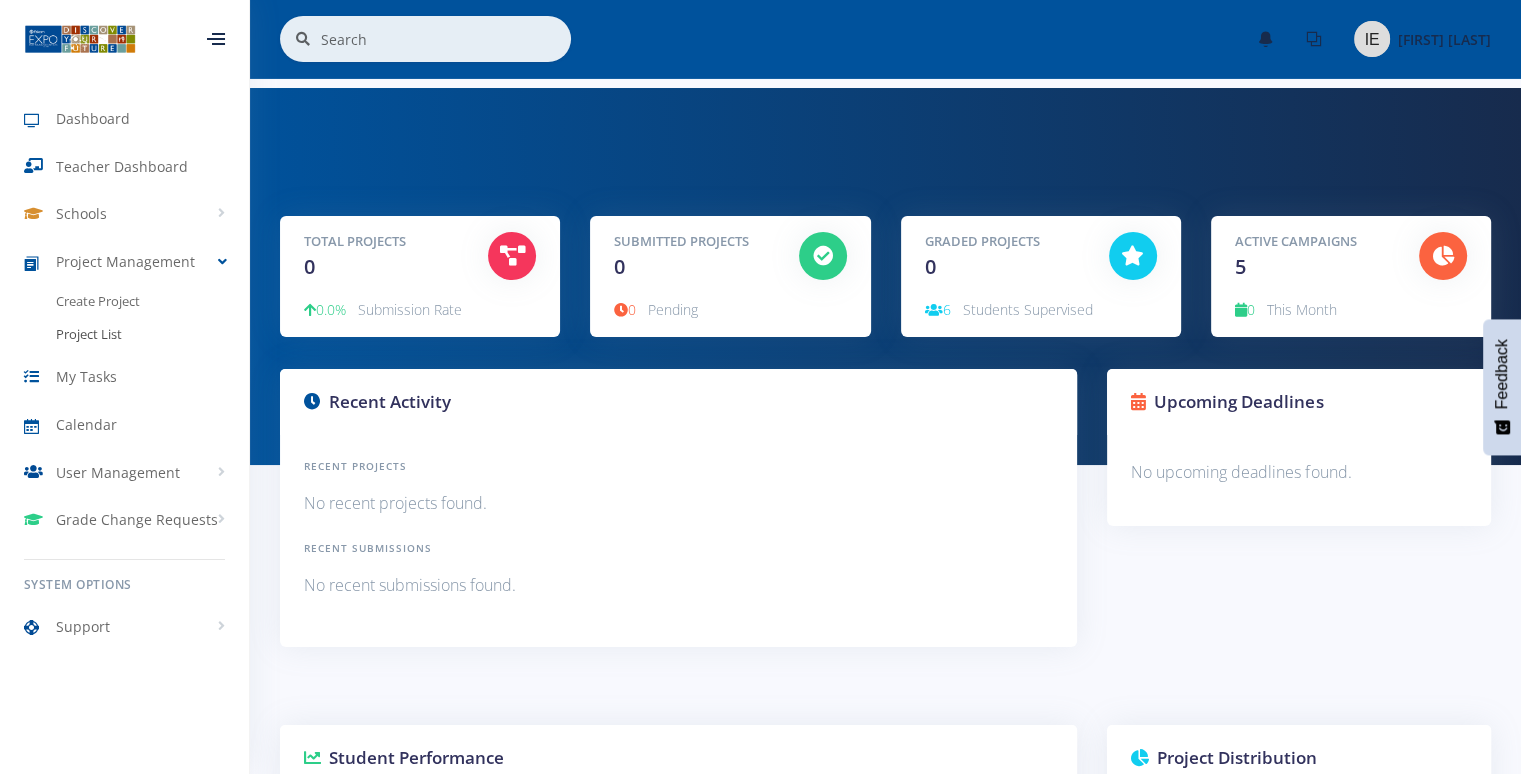 click on "Project List" at bounding box center [124, 335] 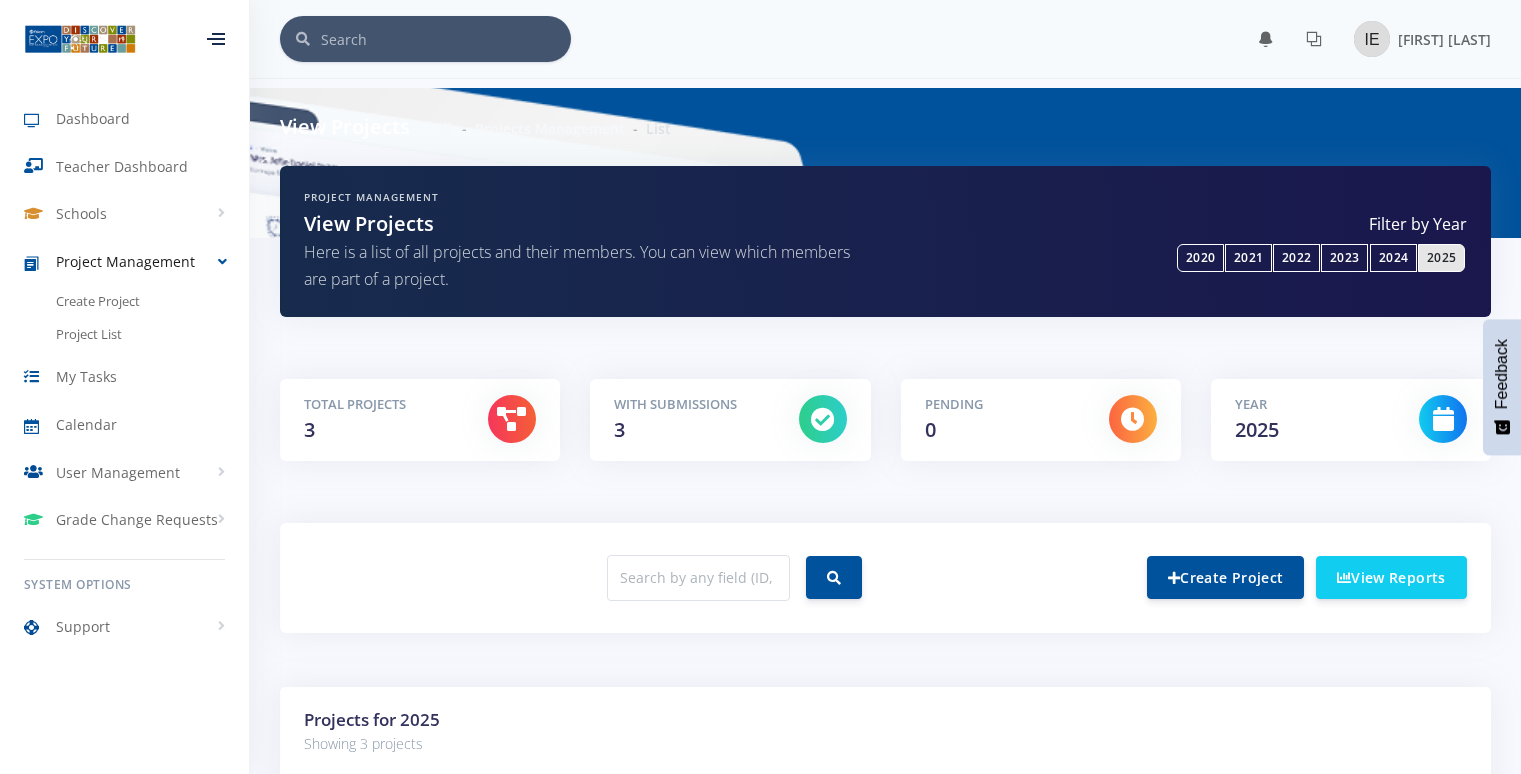 scroll, scrollTop: 0, scrollLeft: 0, axis: both 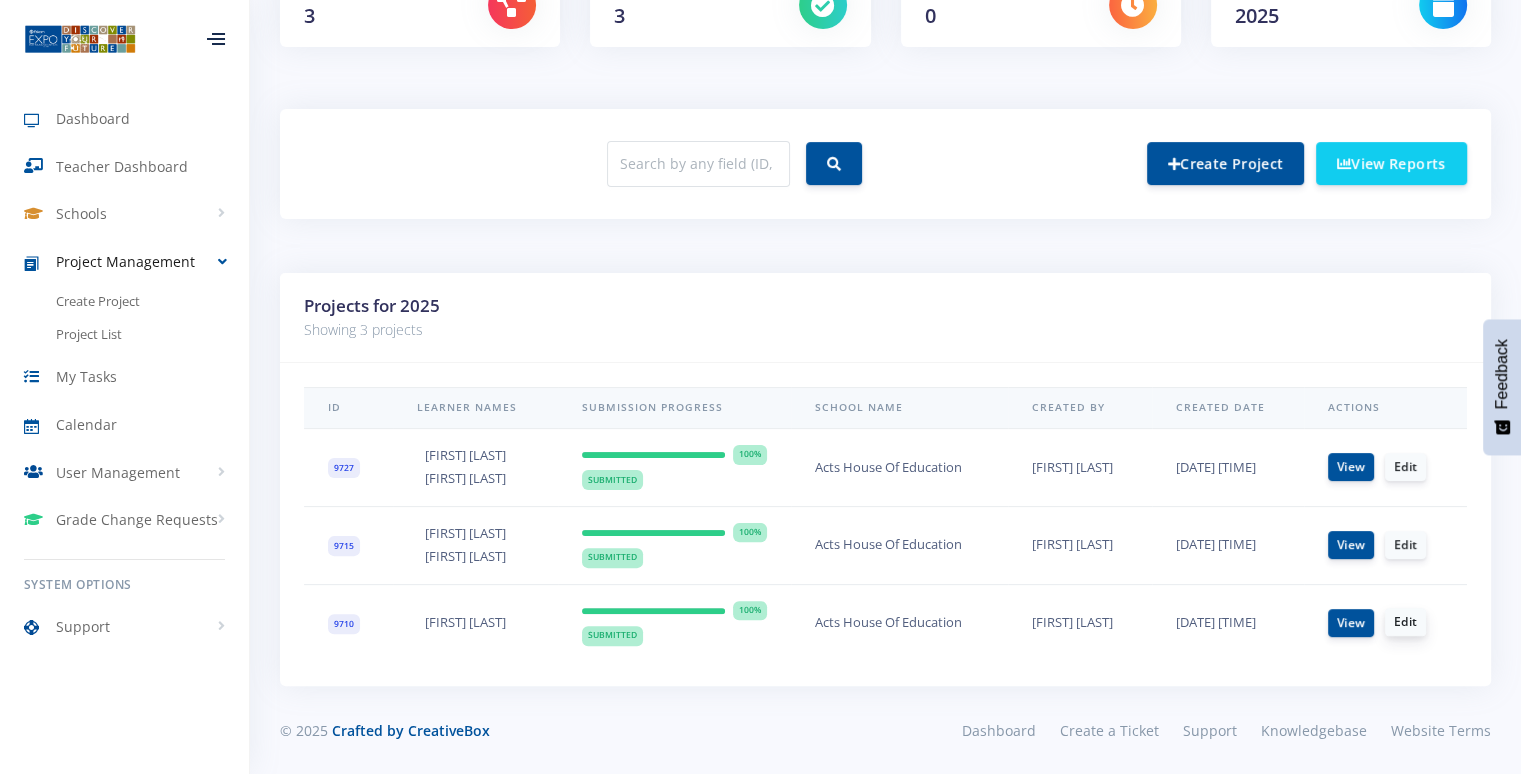 click on "Edit" at bounding box center (1405, 622) 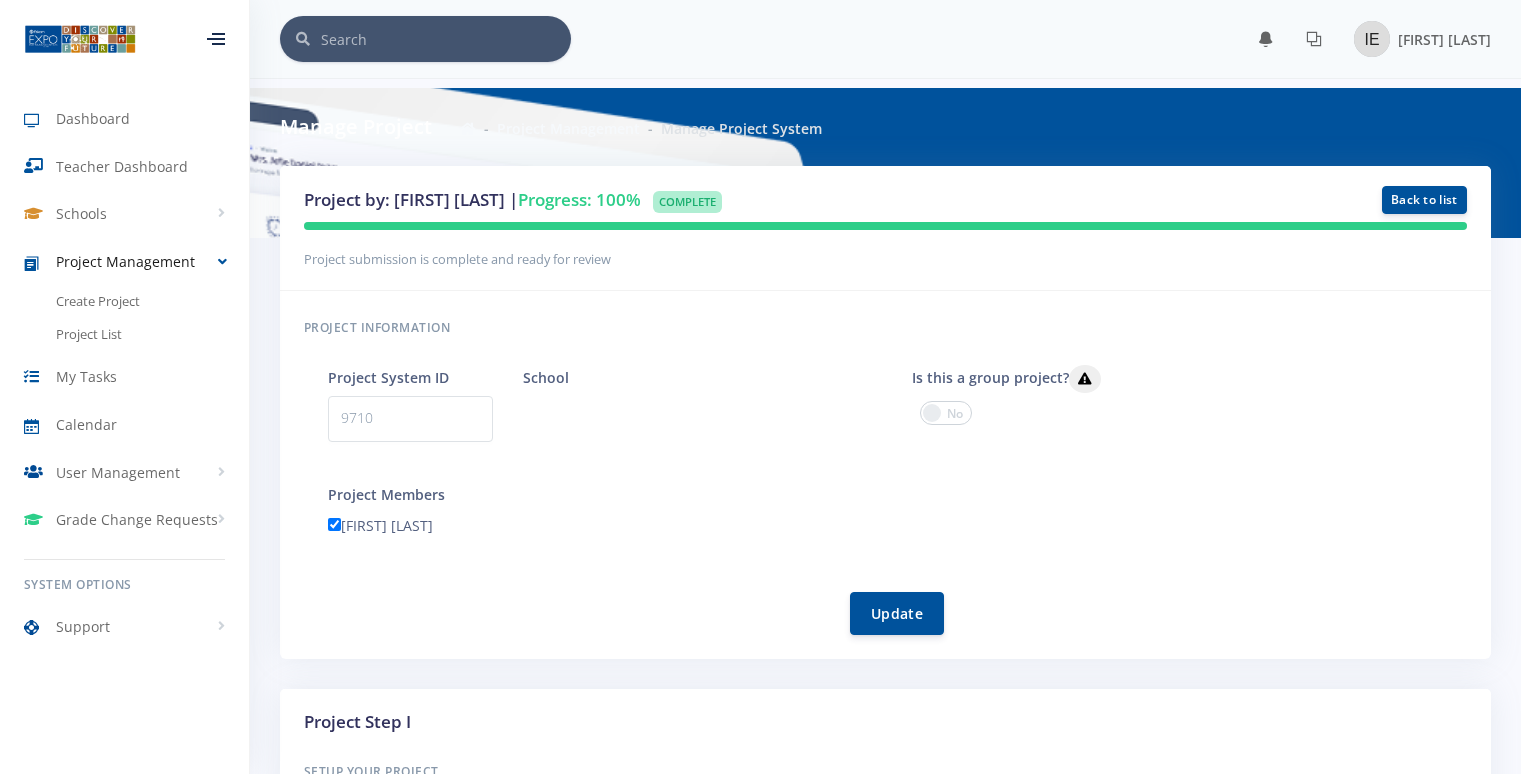 scroll, scrollTop: 0, scrollLeft: 0, axis: both 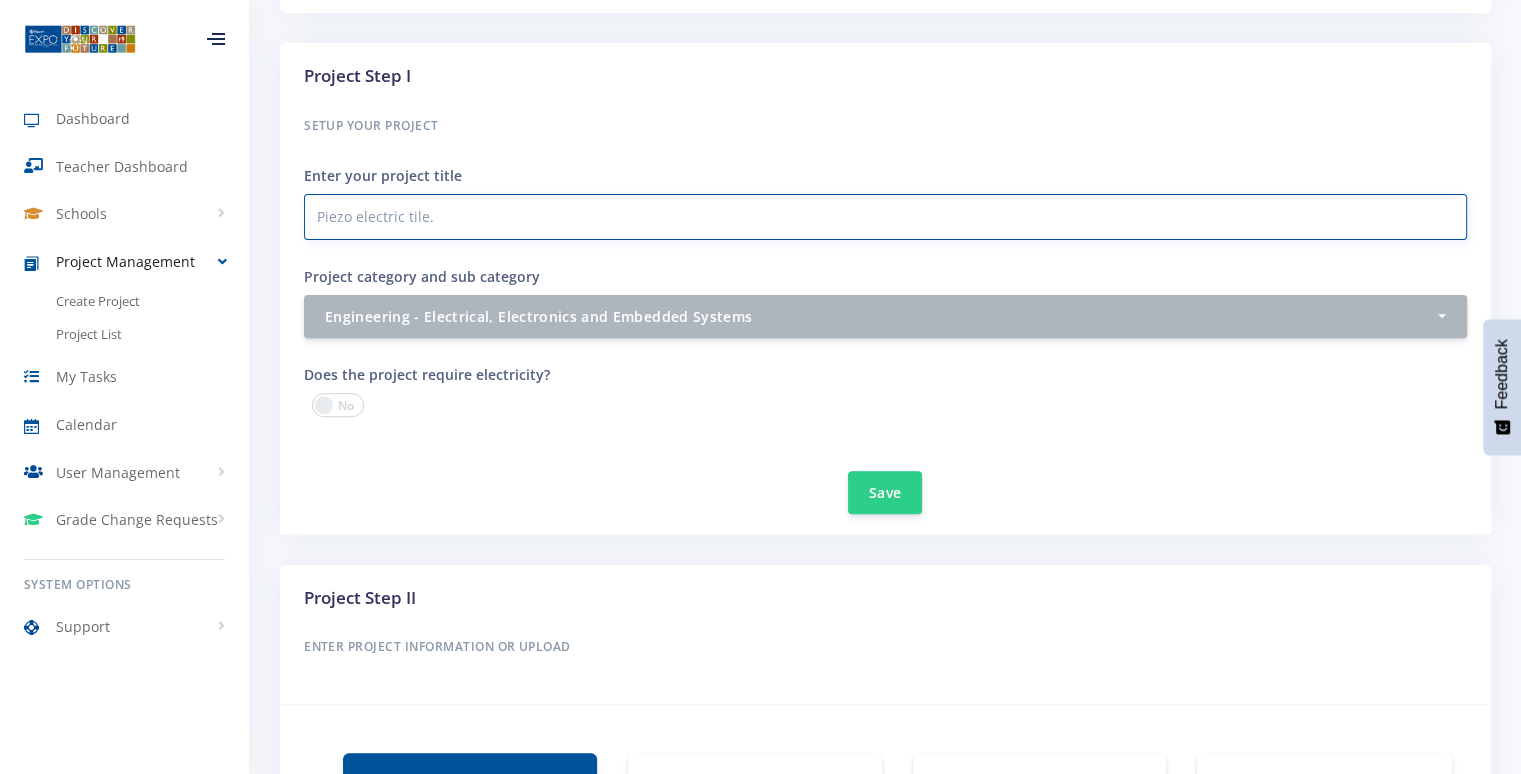 click on "Piezo electric tile." at bounding box center [885, 217] 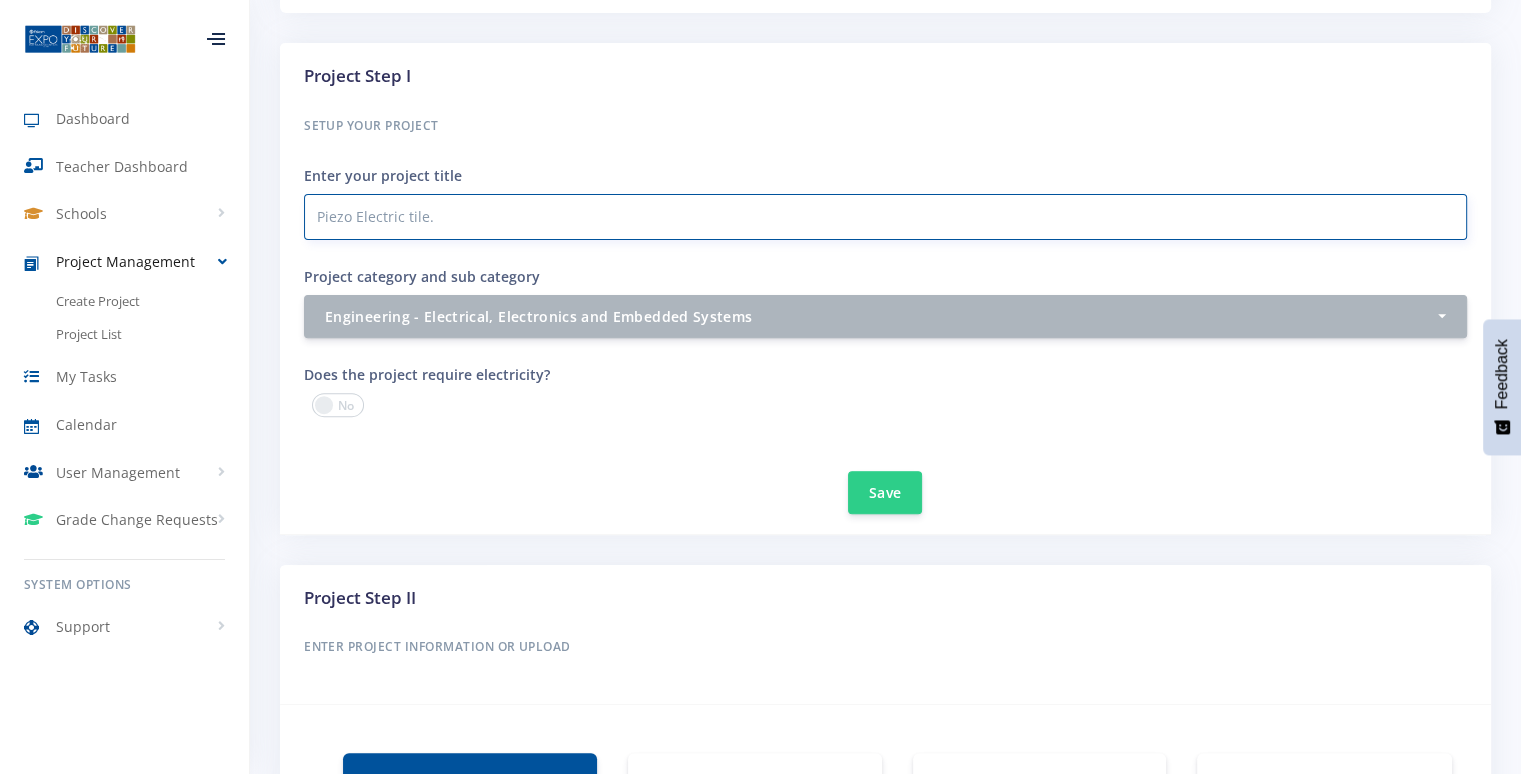 click on "Piezo Electric tile." at bounding box center [885, 217] 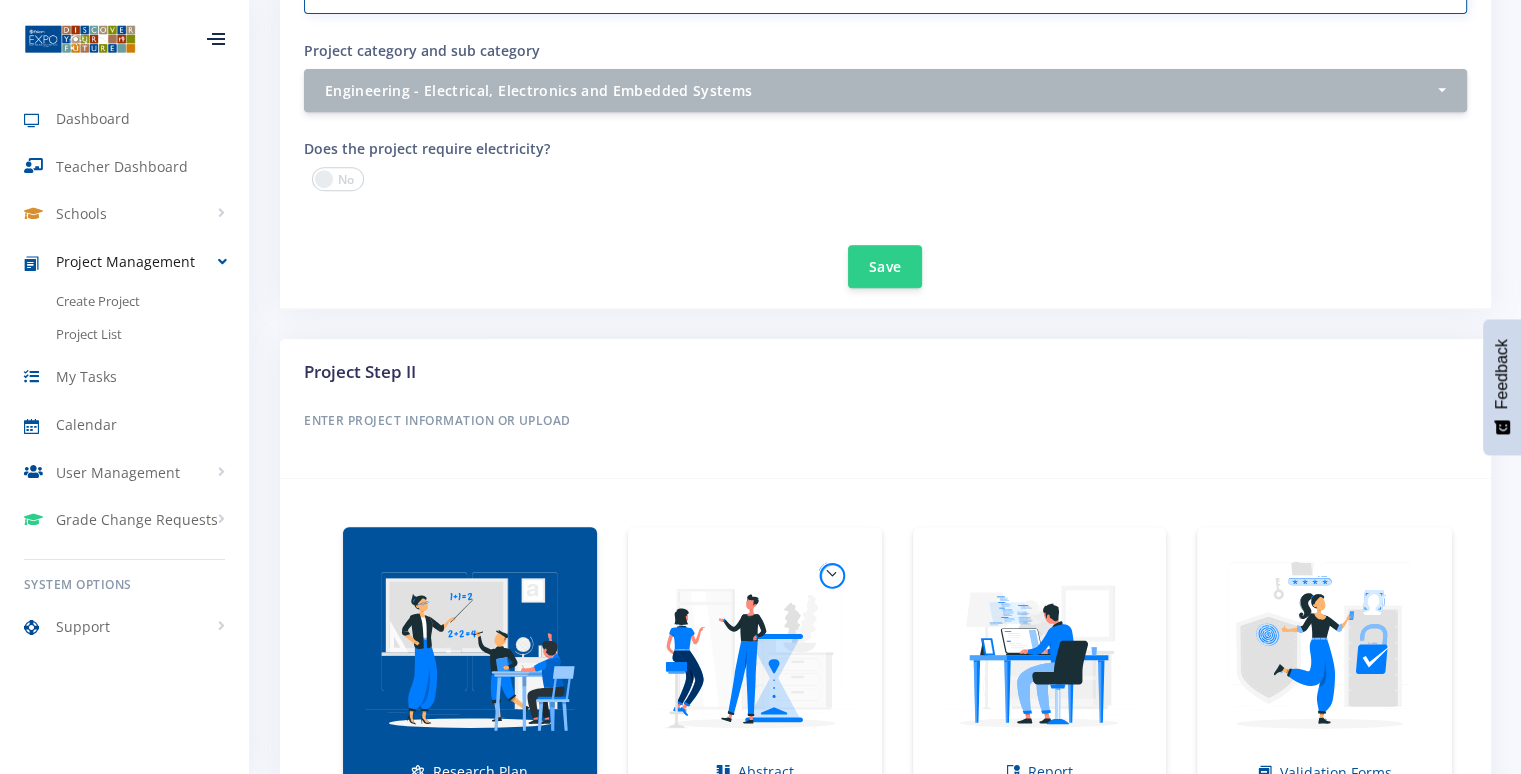 scroll, scrollTop: 858, scrollLeft: 0, axis: vertical 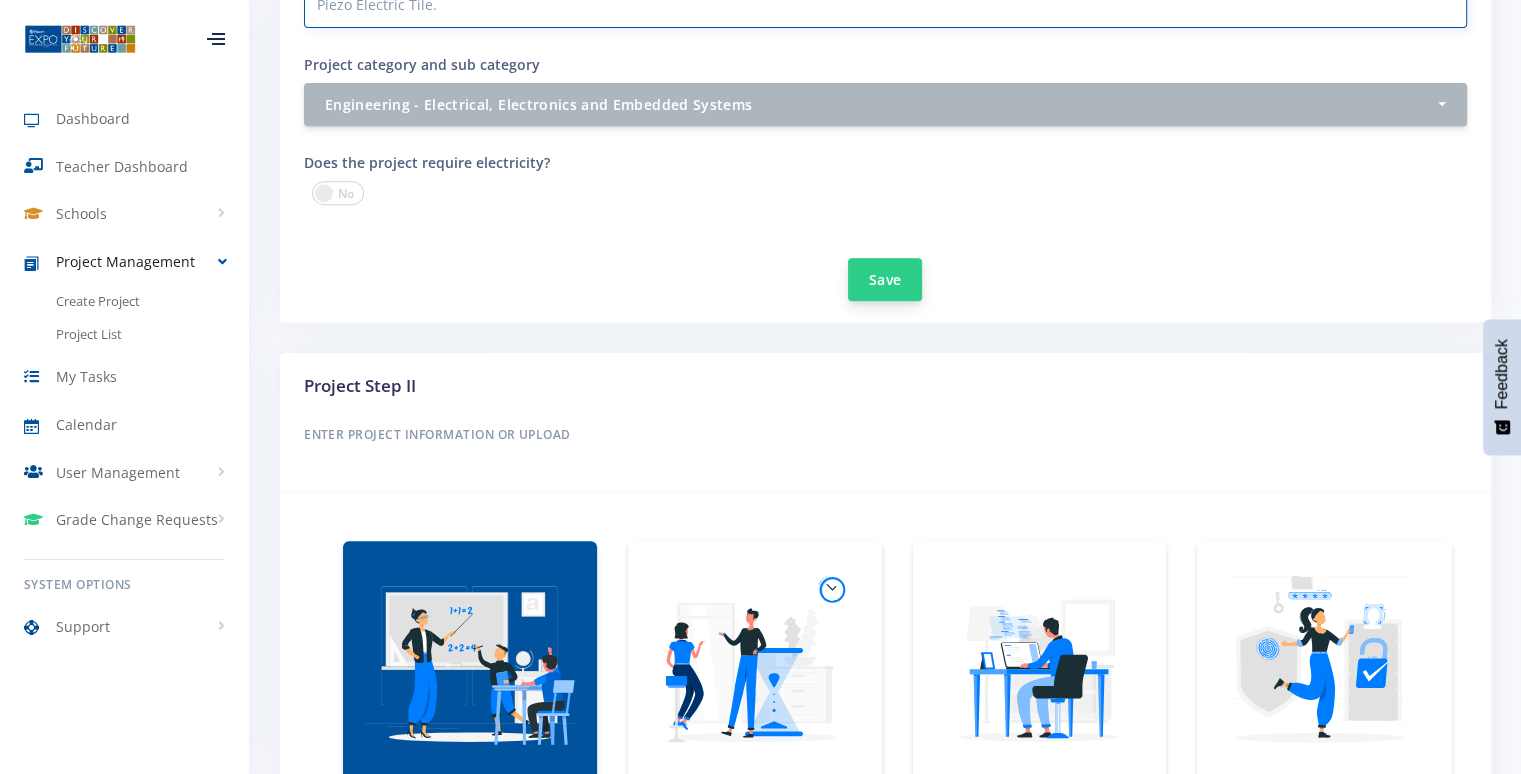 type on "Piezo Electric Tile." 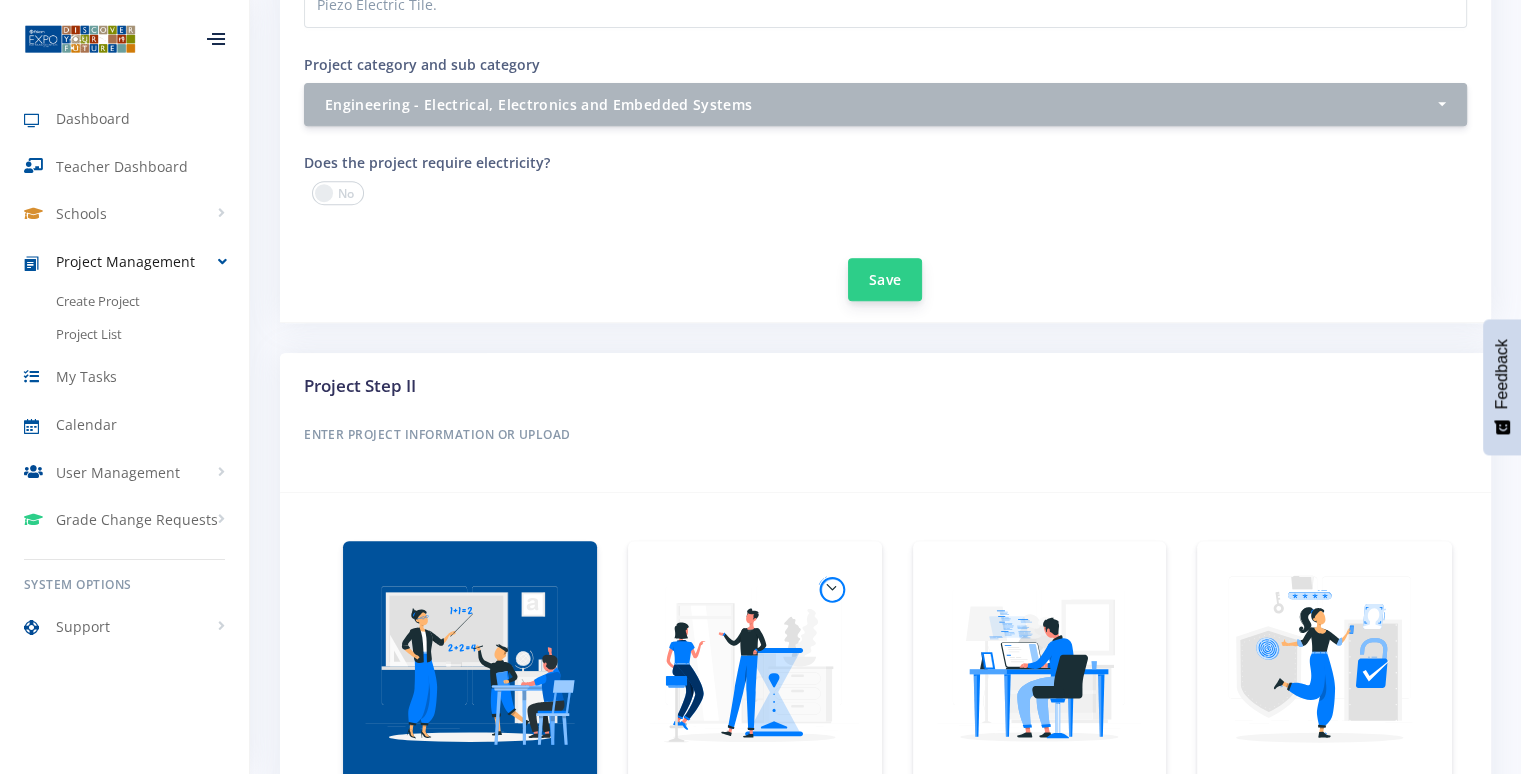 click on "Save" at bounding box center [885, 279] 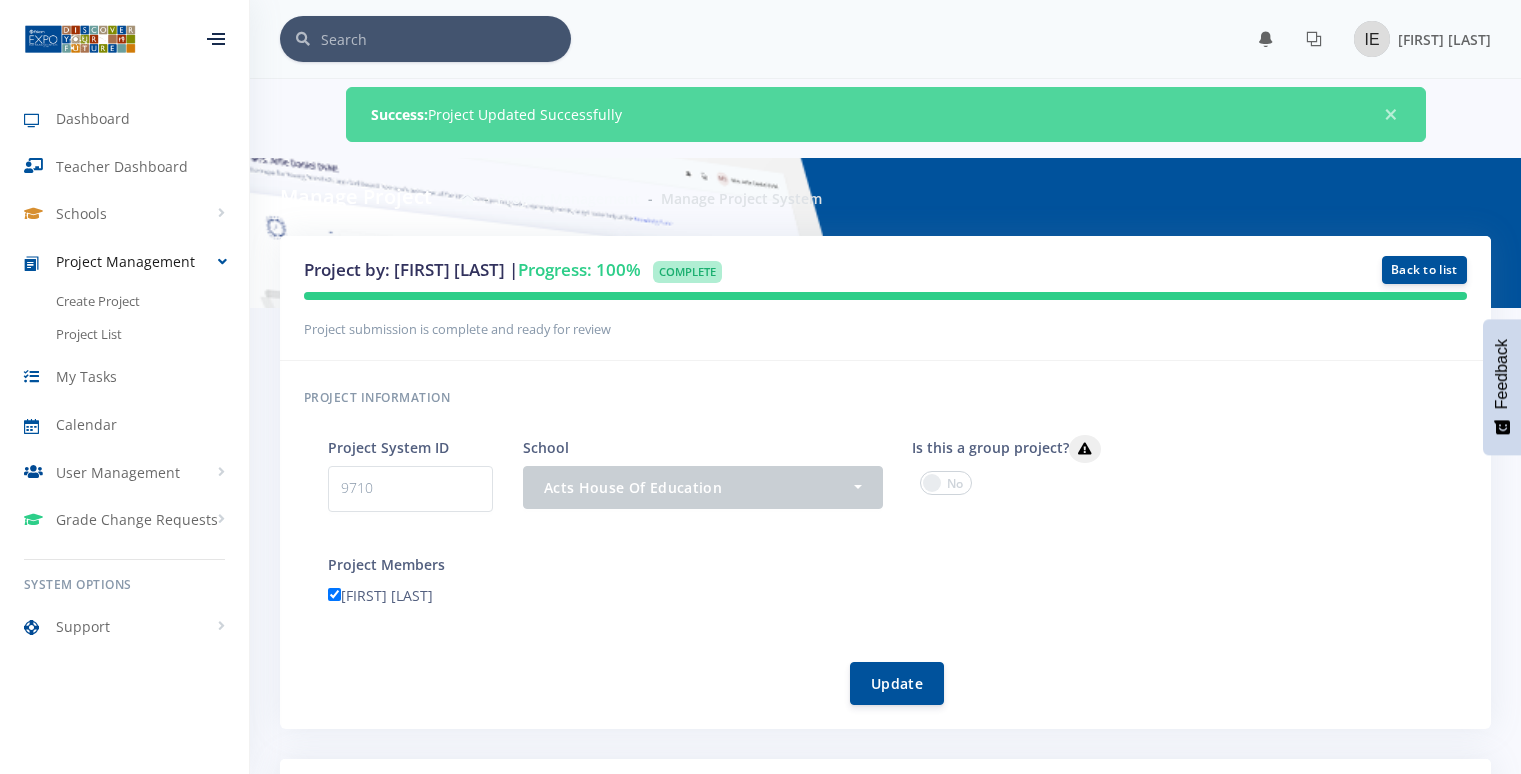 scroll, scrollTop: 0, scrollLeft: 0, axis: both 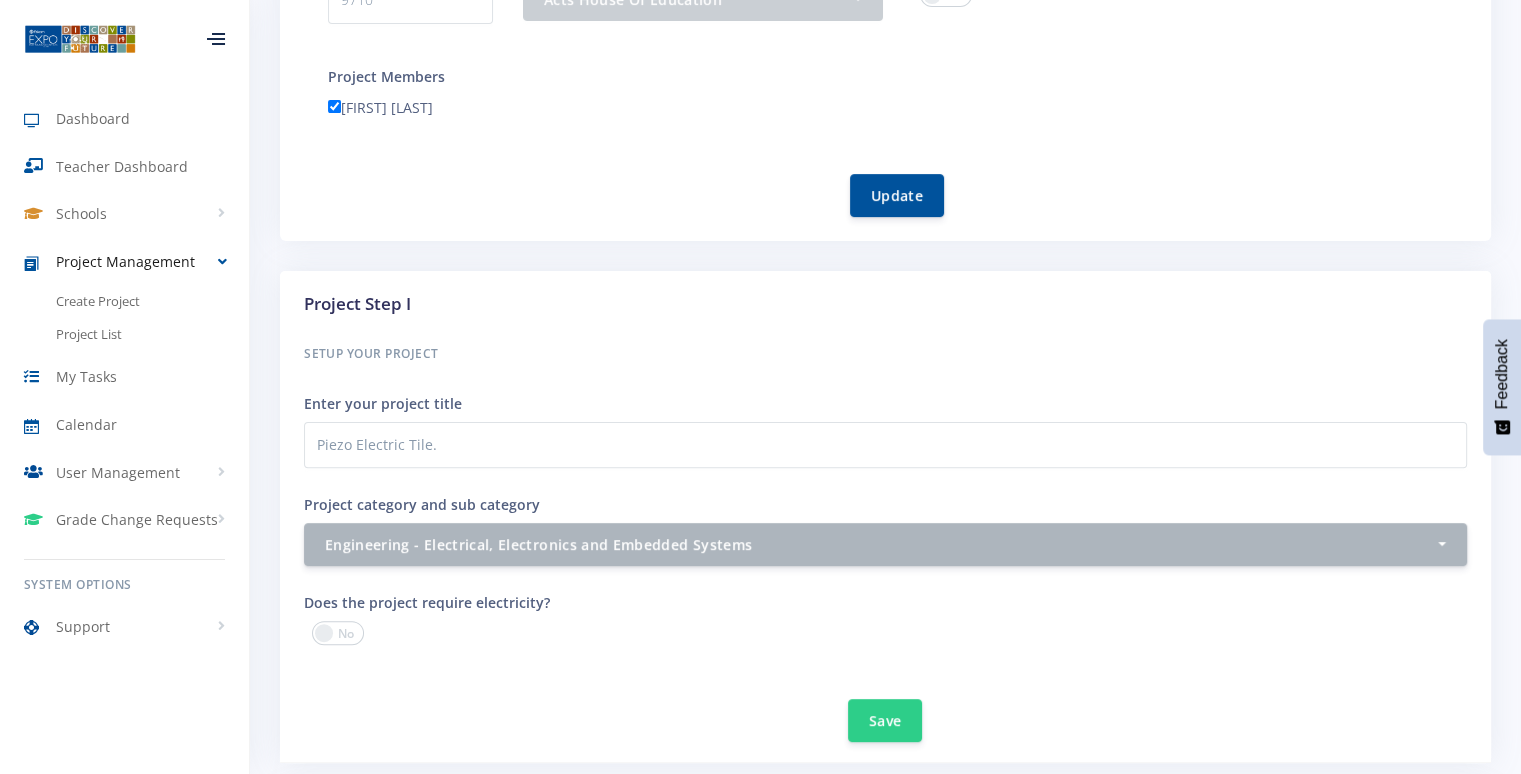 click at bounding box center (338, 633) 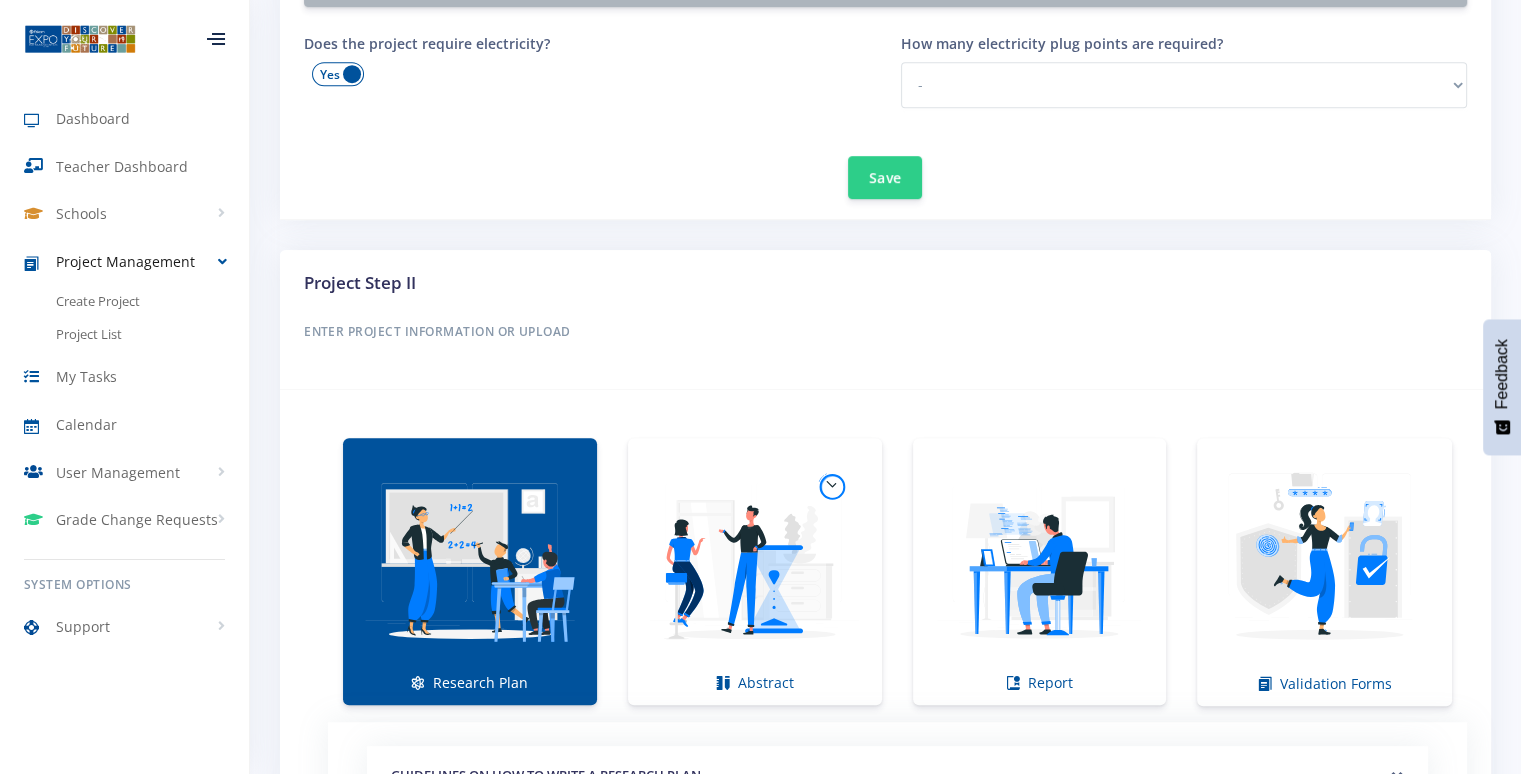 scroll, scrollTop: 1053, scrollLeft: 0, axis: vertical 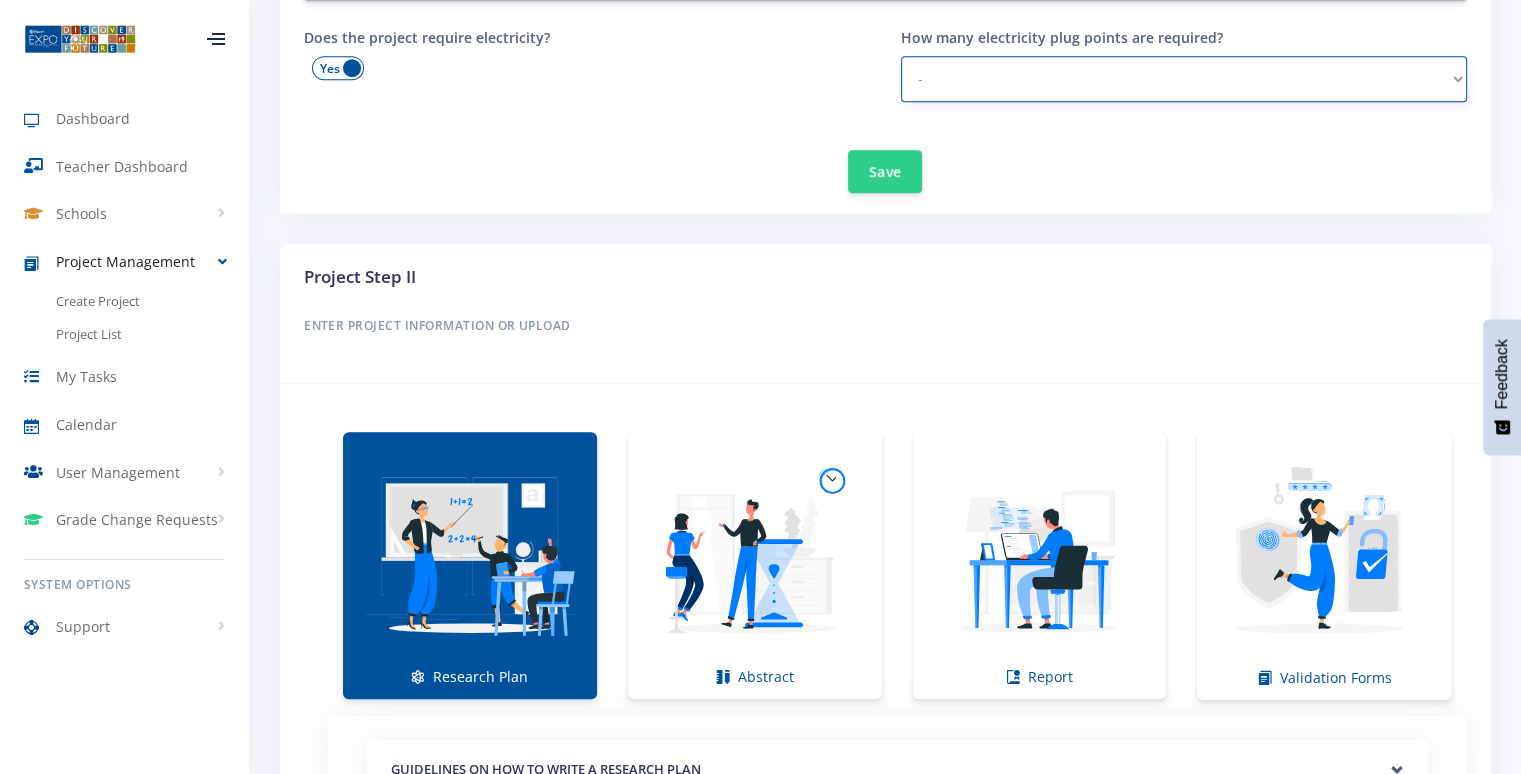click on "-
1
2 - 3
3 or more" at bounding box center [1184, 79] 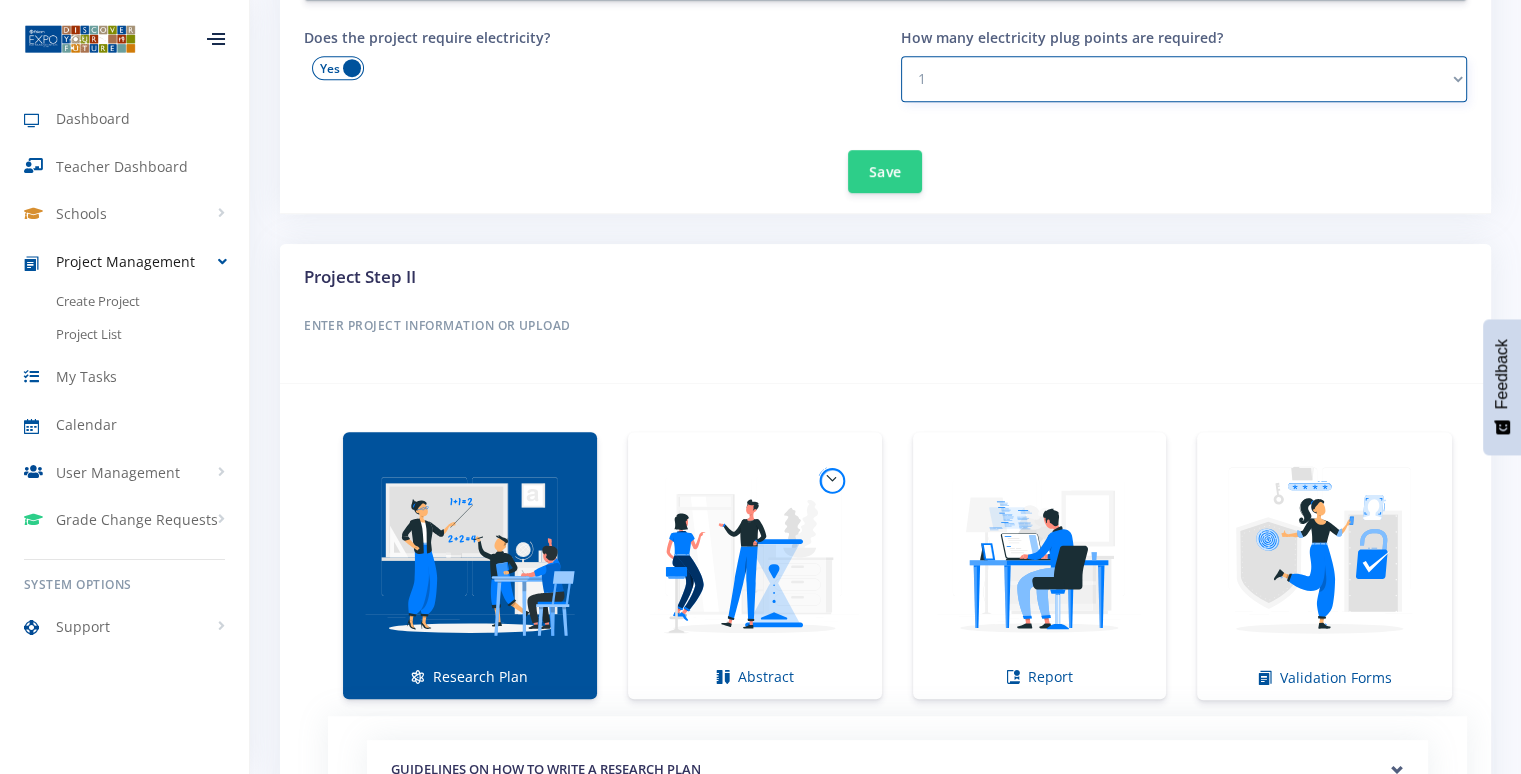 click on "-
1
2 - 3
3 or more" at bounding box center [1184, 79] 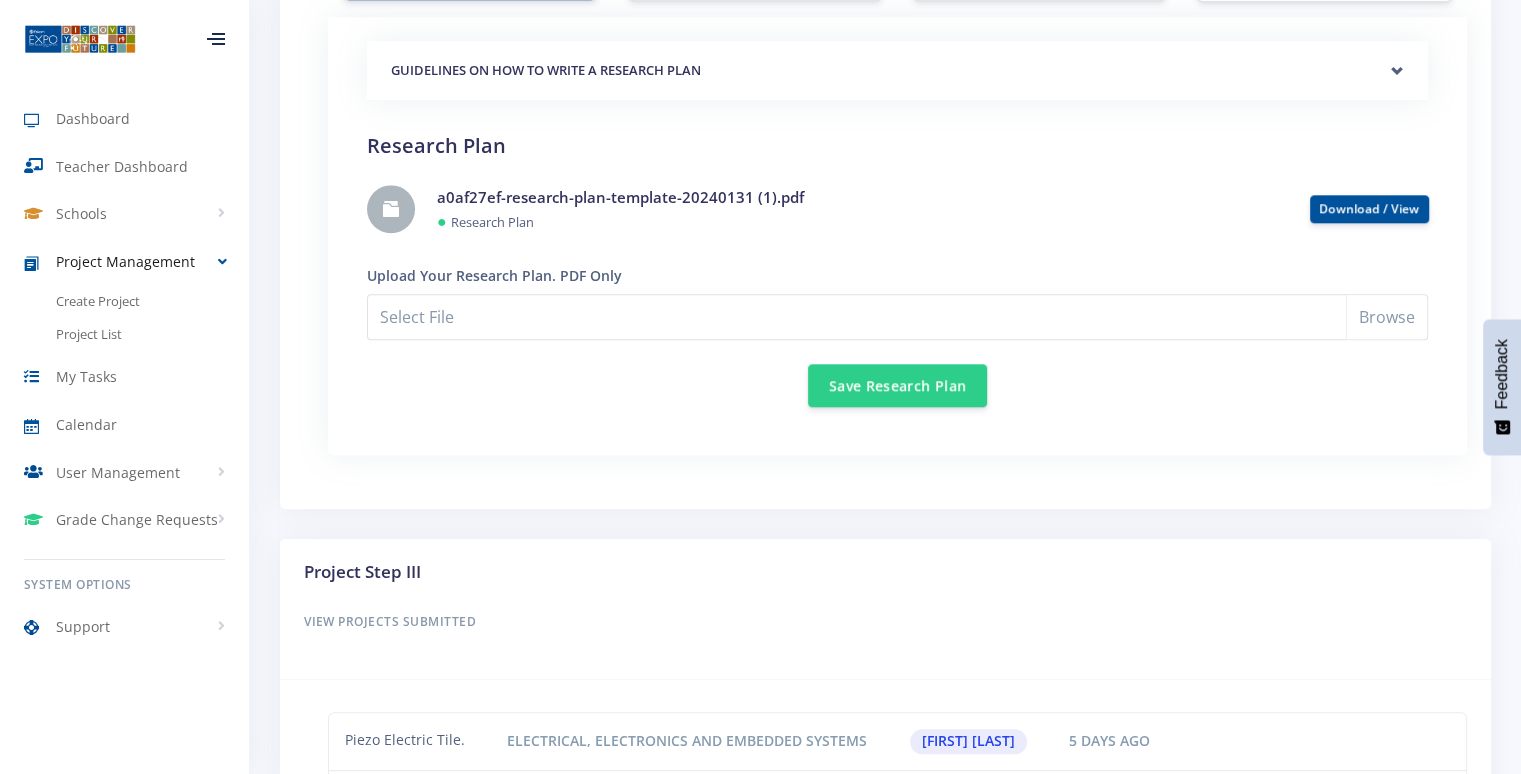 scroll, scrollTop: 1758, scrollLeft: 0, axis: vertical 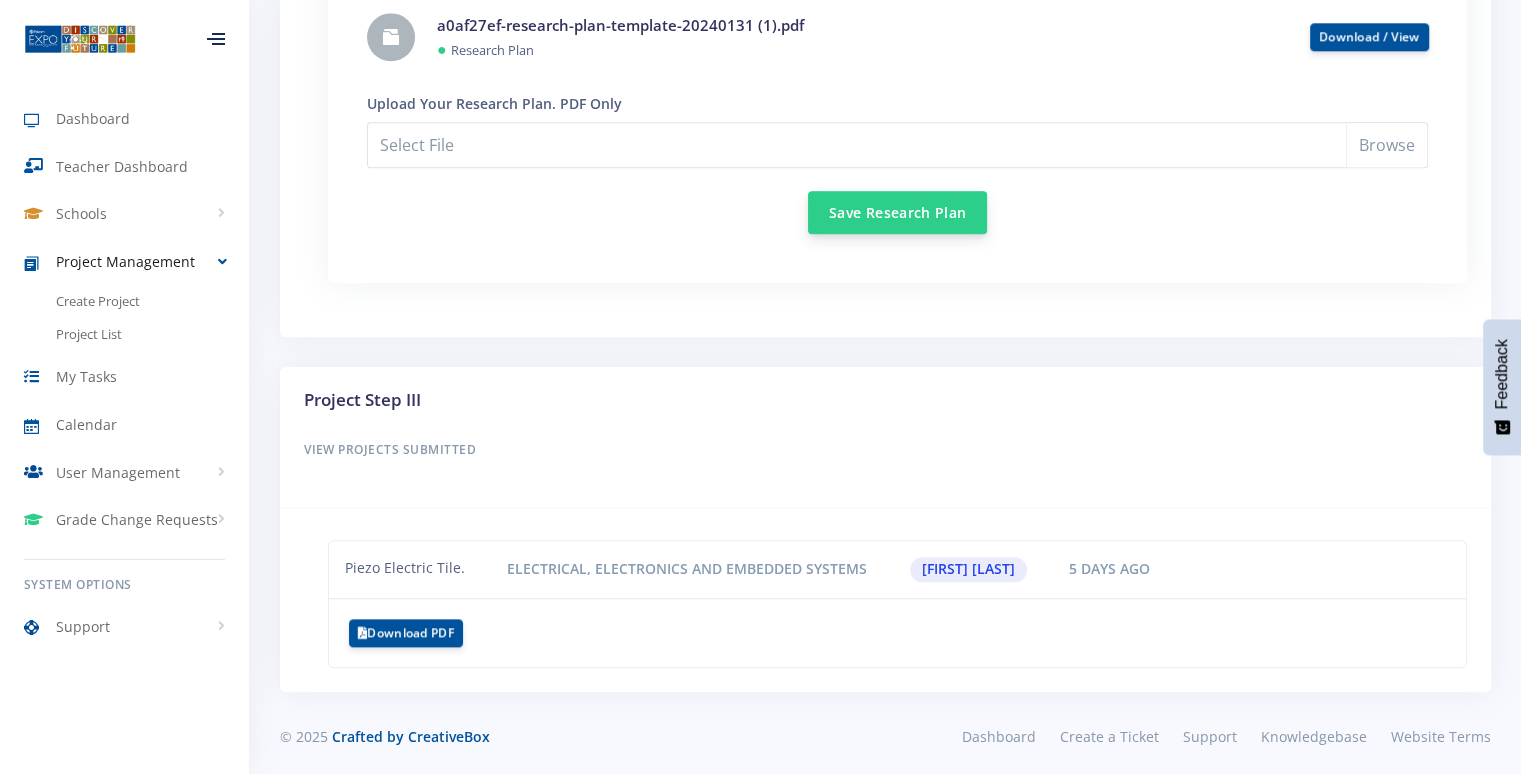click on "Save Research Plan" at bounding box center (897, 212) 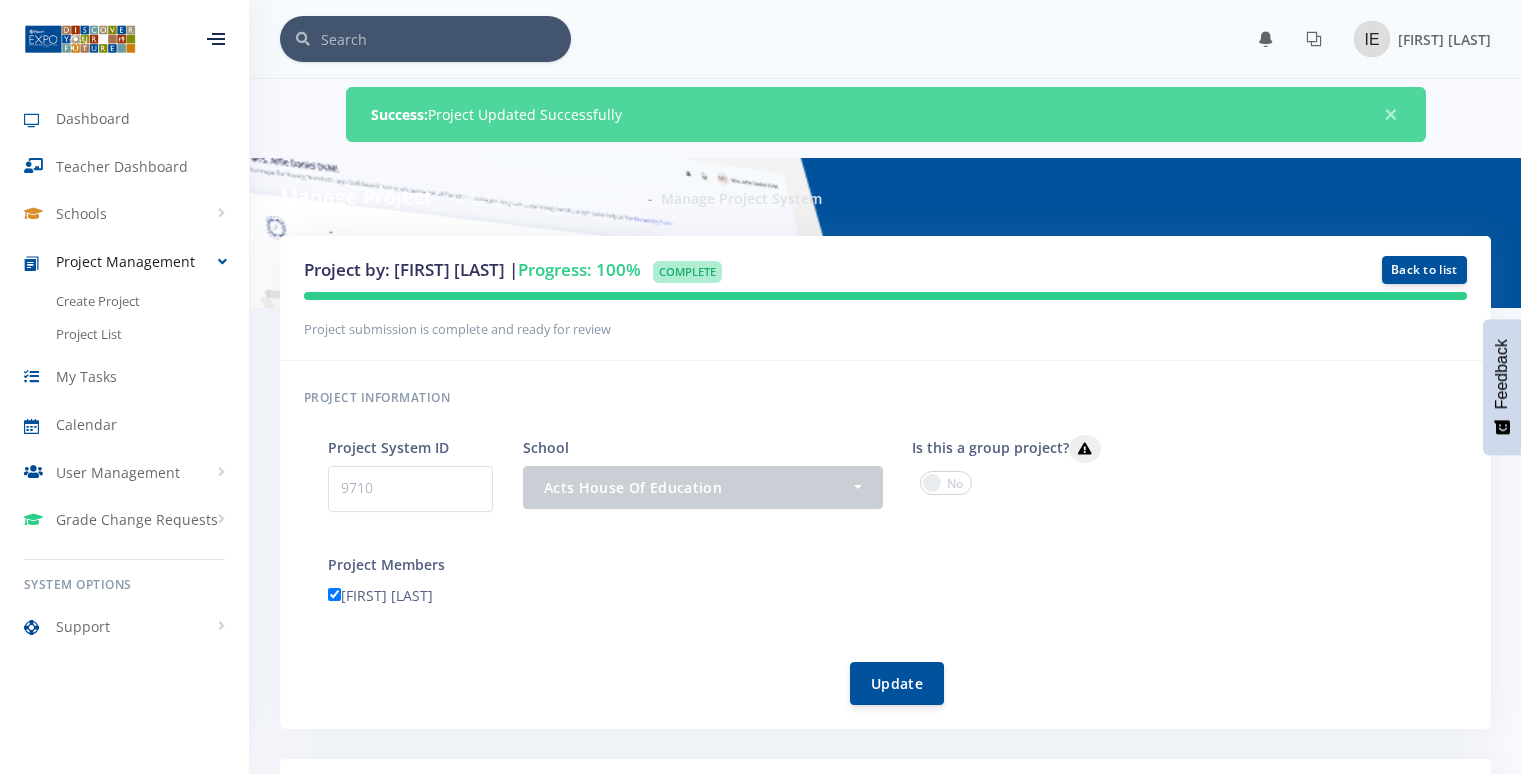 scroll, scrollTop: 0, scrollLeft: 0, axis: both 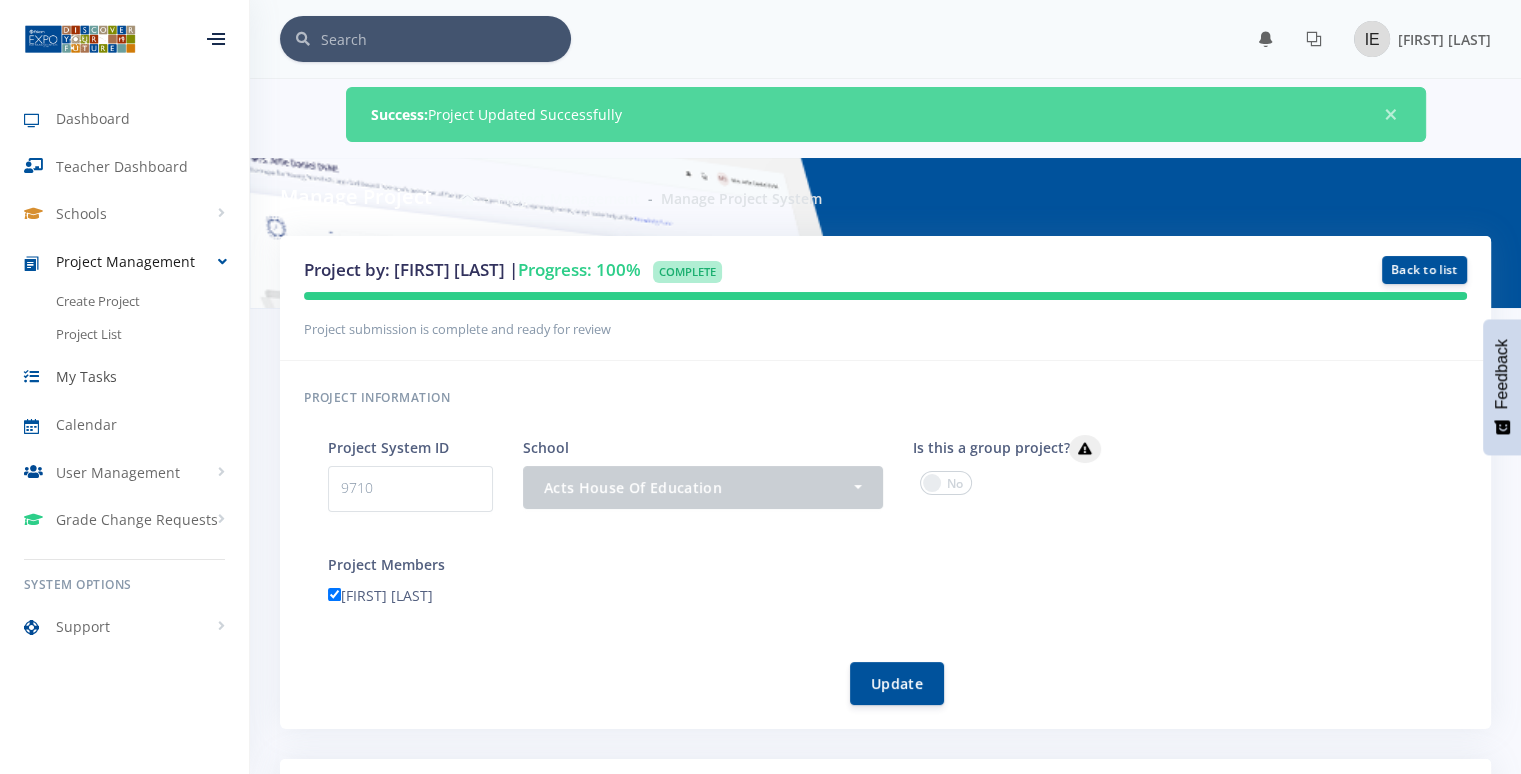 click on "My Tasks" at bounding box center (86, 376) 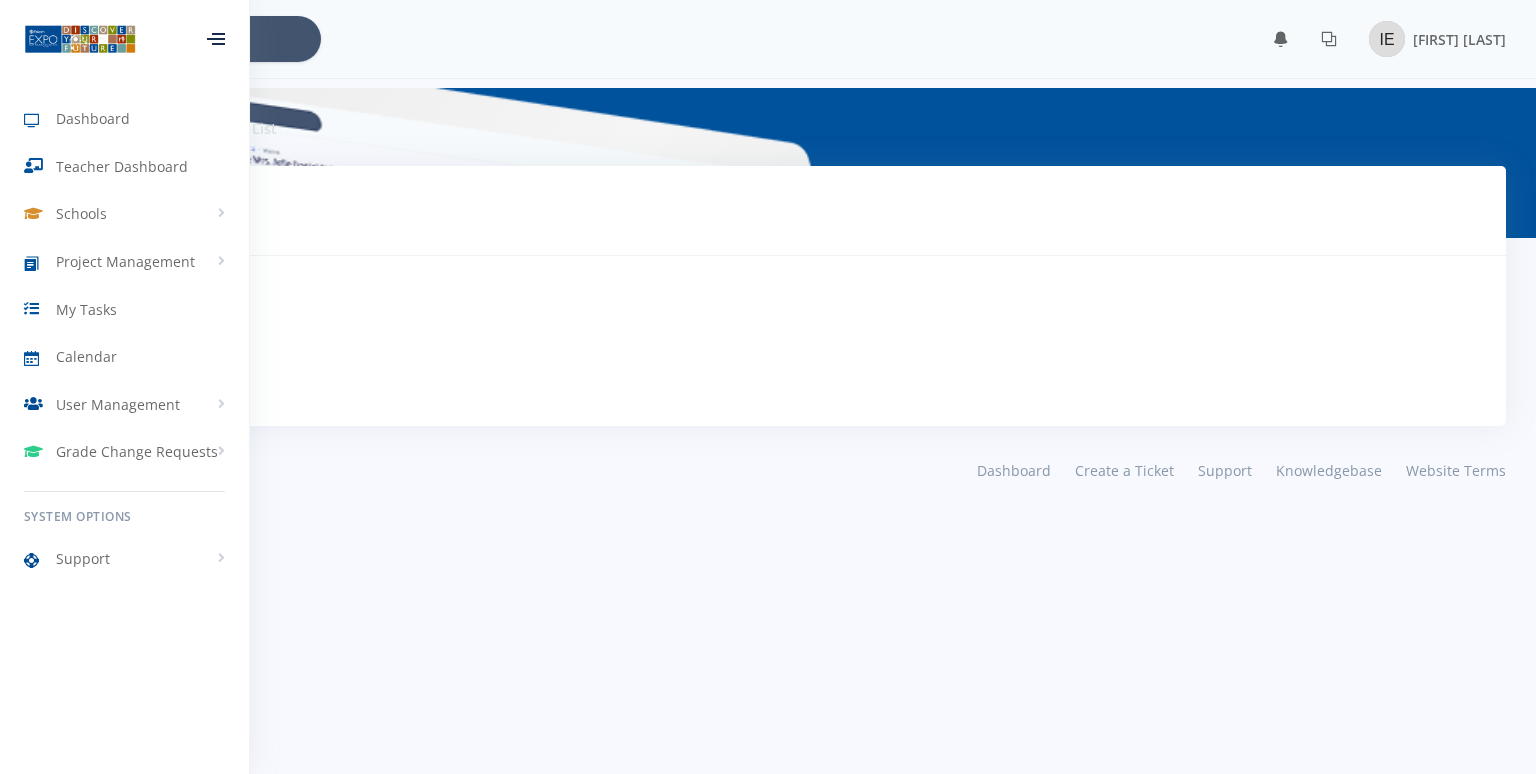 scroll, scrollTop: 0, scrollLeft: 0, axis: both 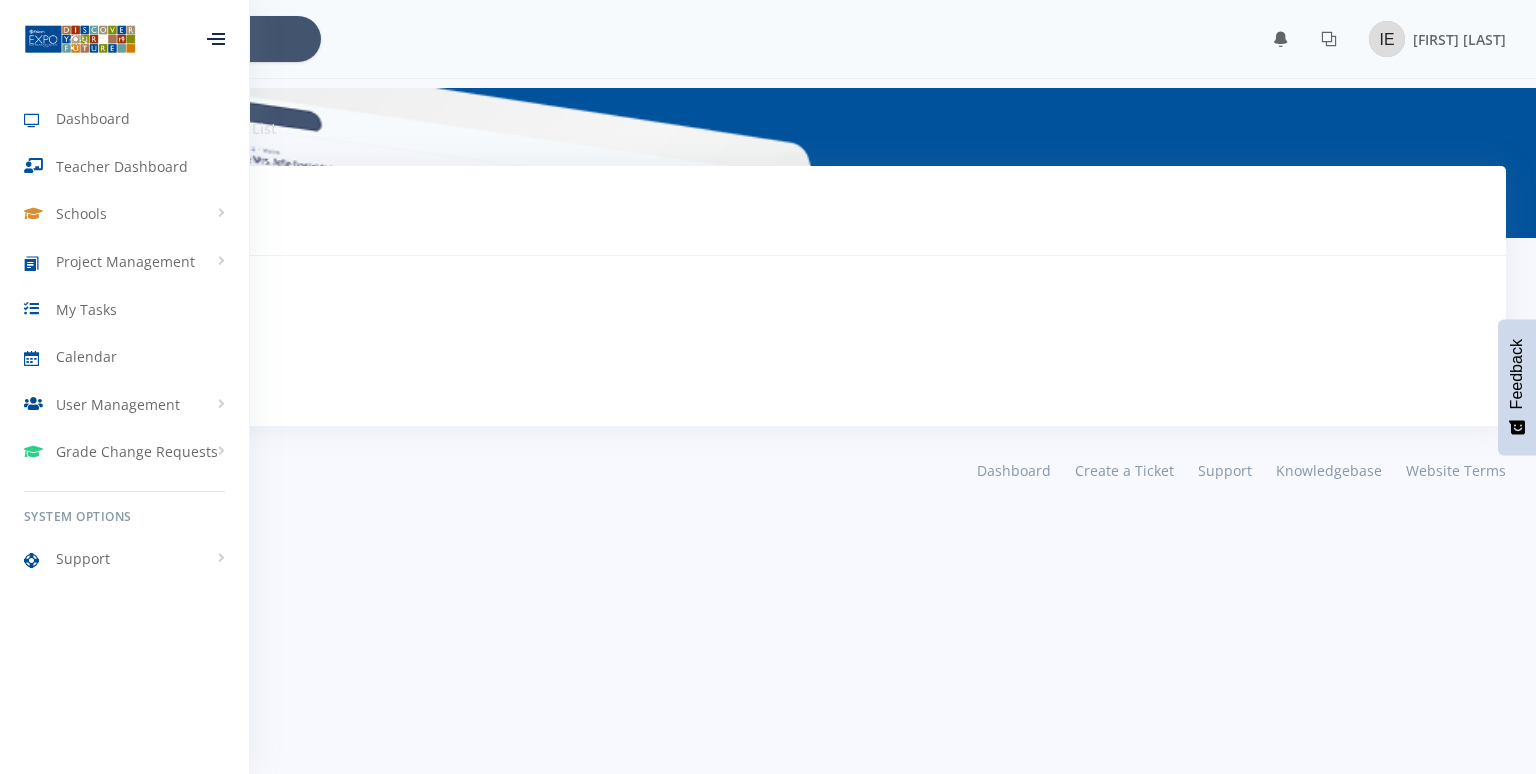 click on "No Tasks Pending" at bounding box center [768, 341] 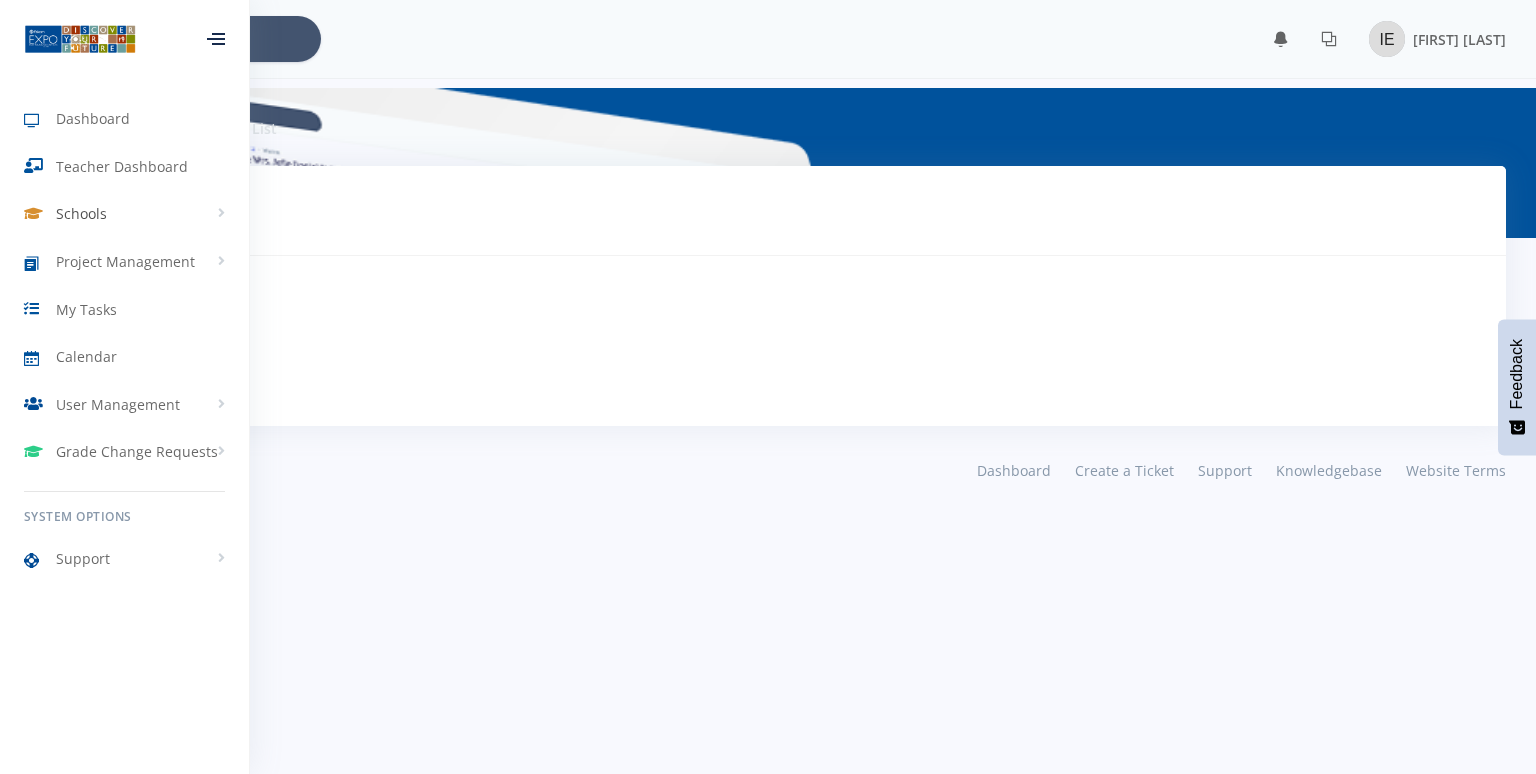 click on "Schools" at bounding box center (124, 214) 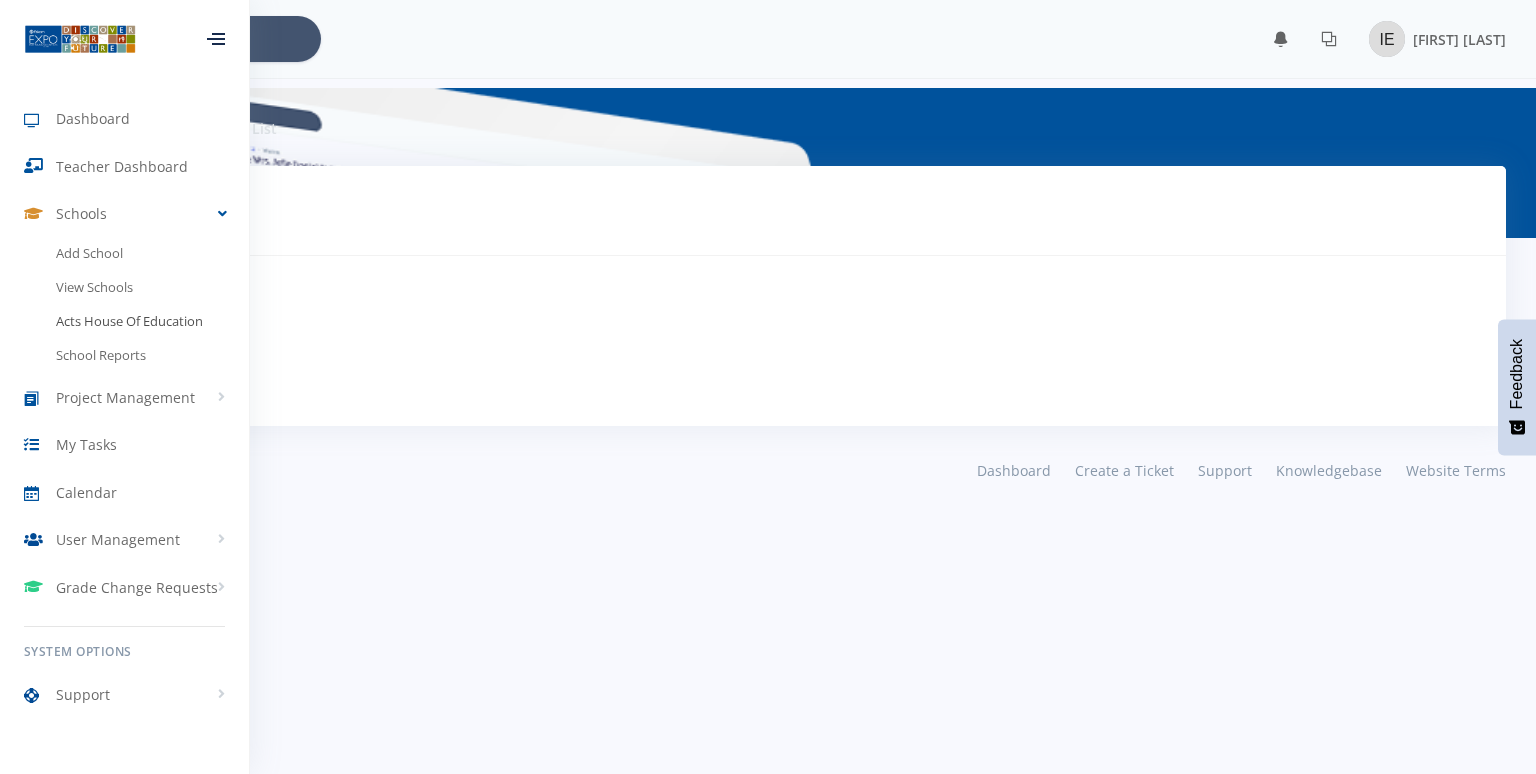 click on "Acts House Of Education" at bounding box center [124, 322] 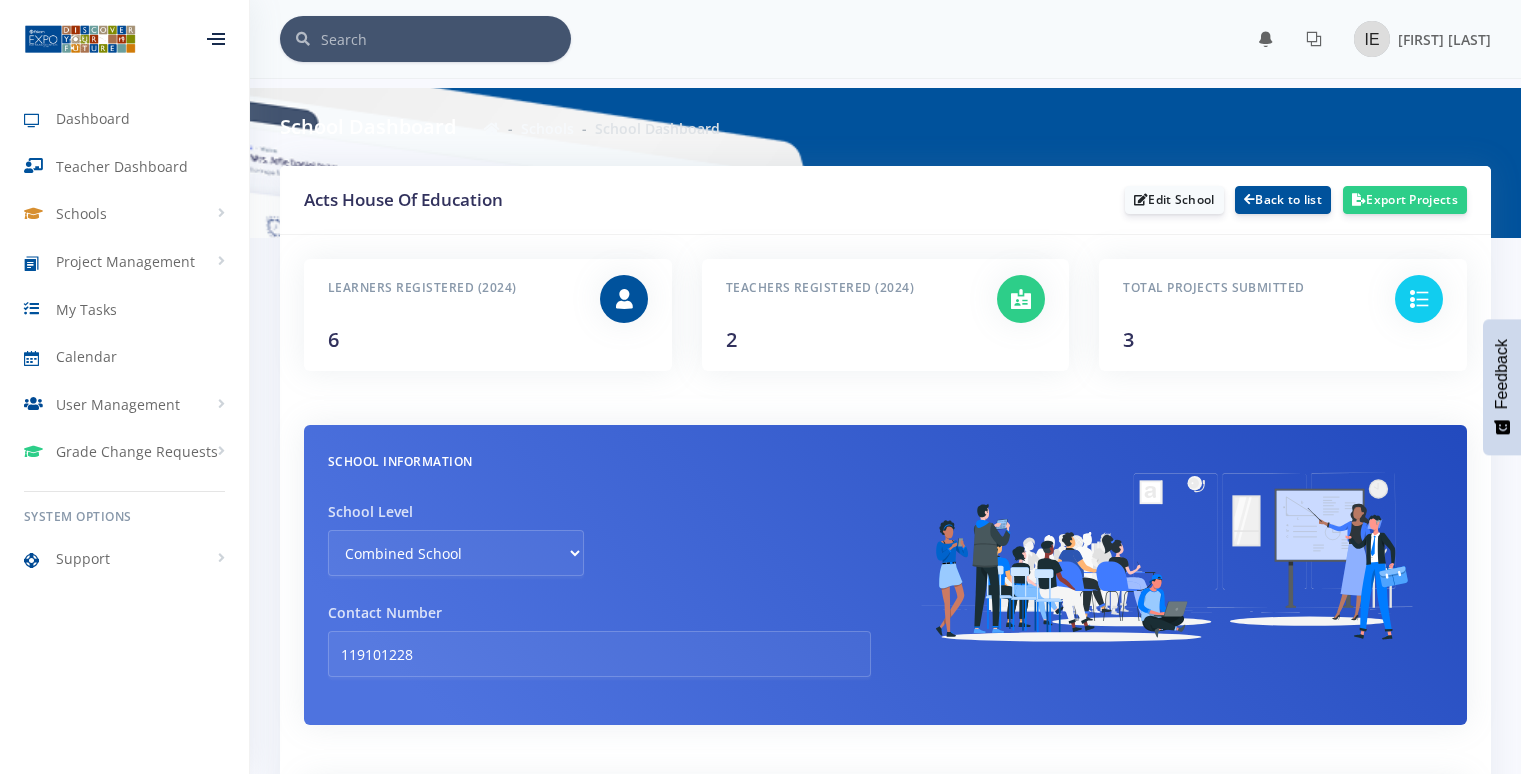 scroll, scrollTop: 0, scrollLeft: 0, axis: both 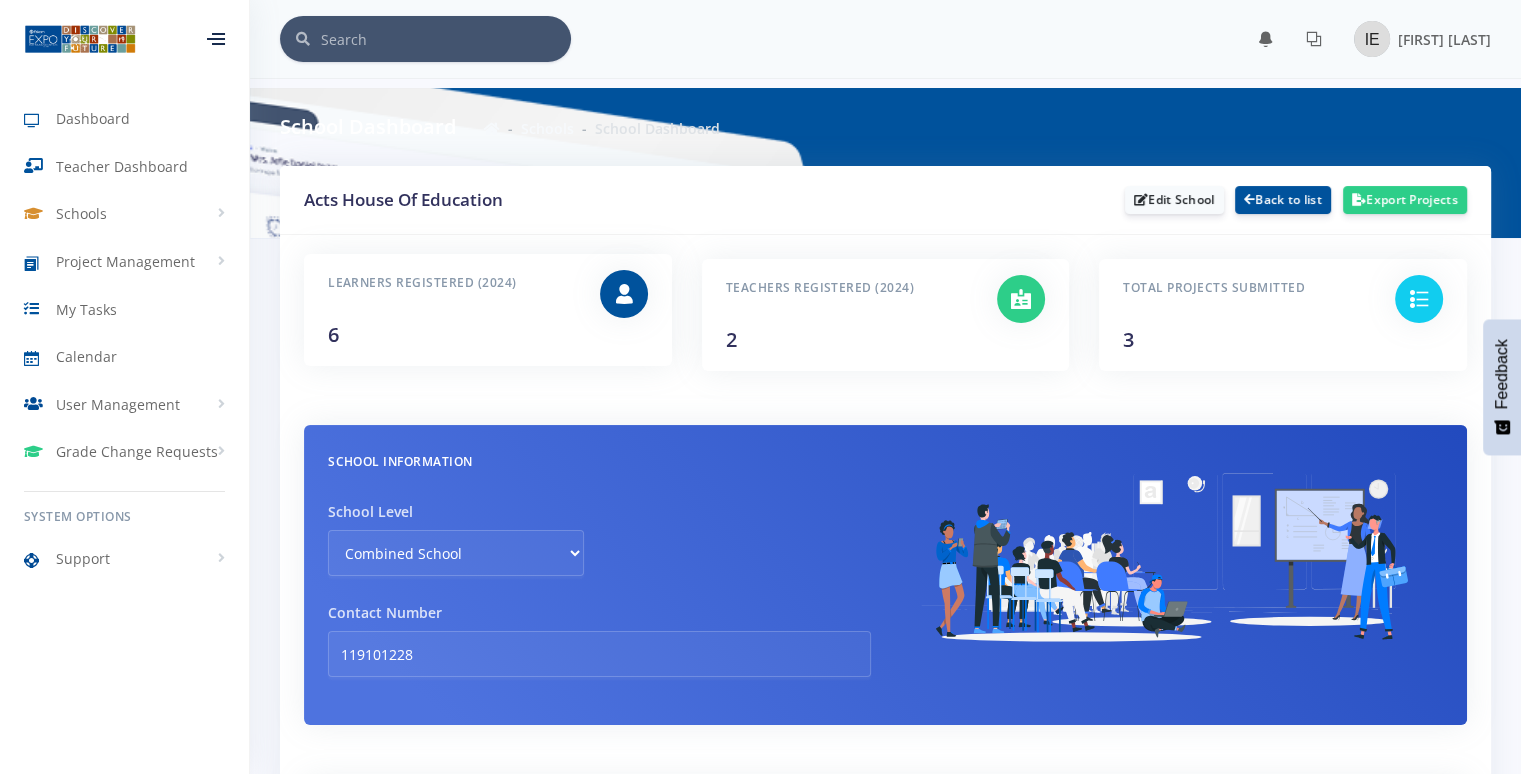 click on "Learners Registered (2024)" at bounding box center (449, 283) 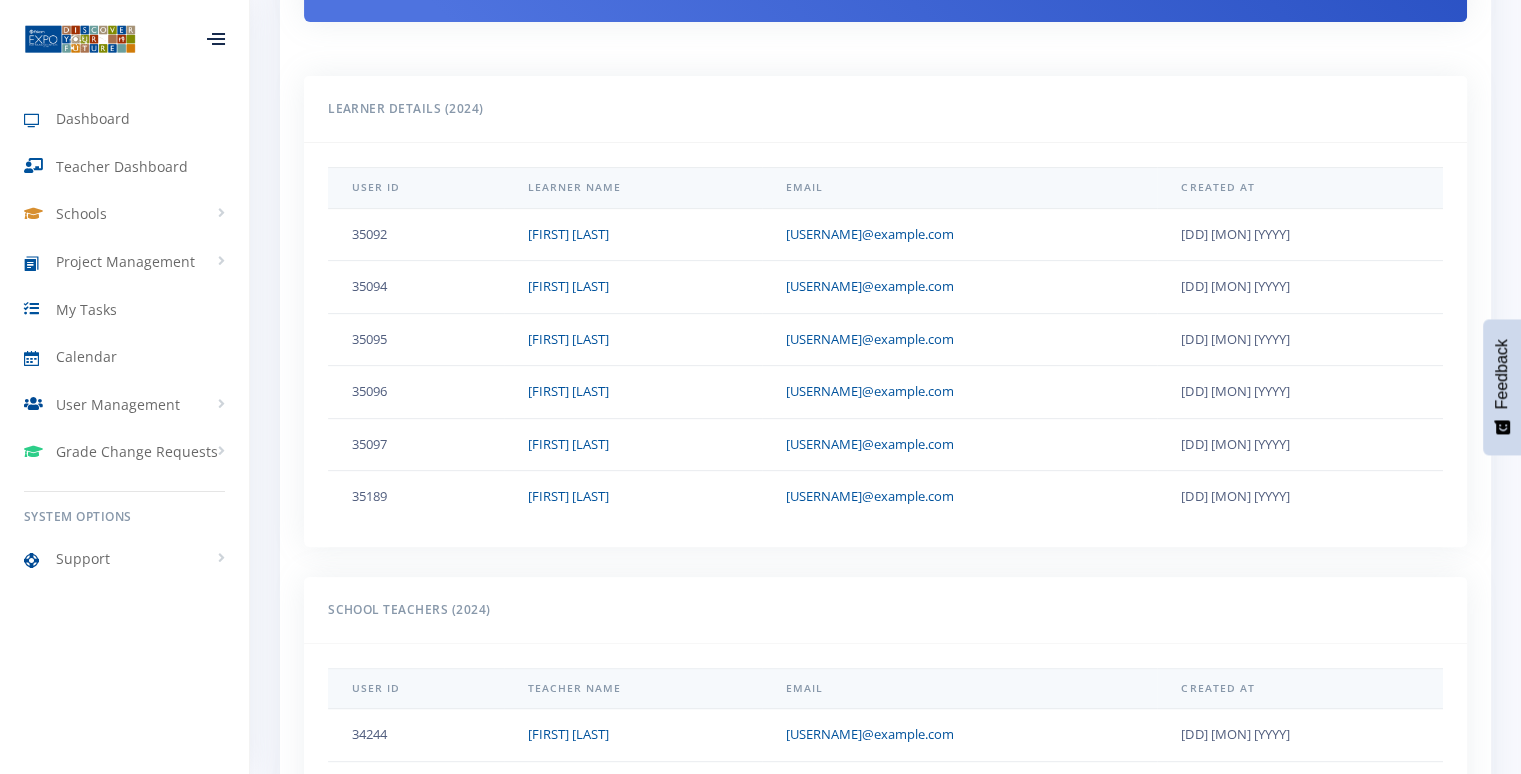 scroll, scrollTop: 713, scrollLeft: 0, axis: vertical 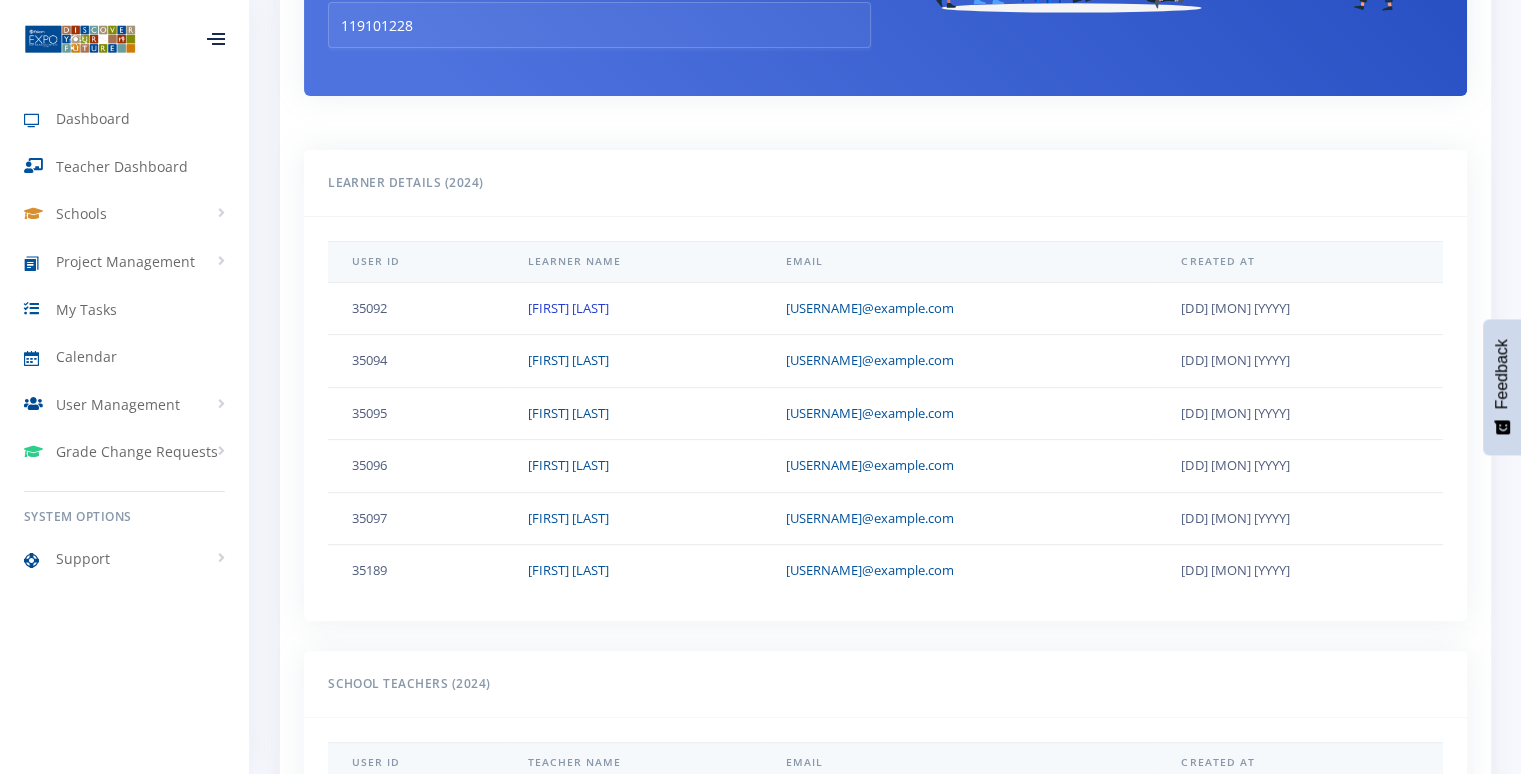 click on "Jemimah Singh" at bounding box center [568, 308] 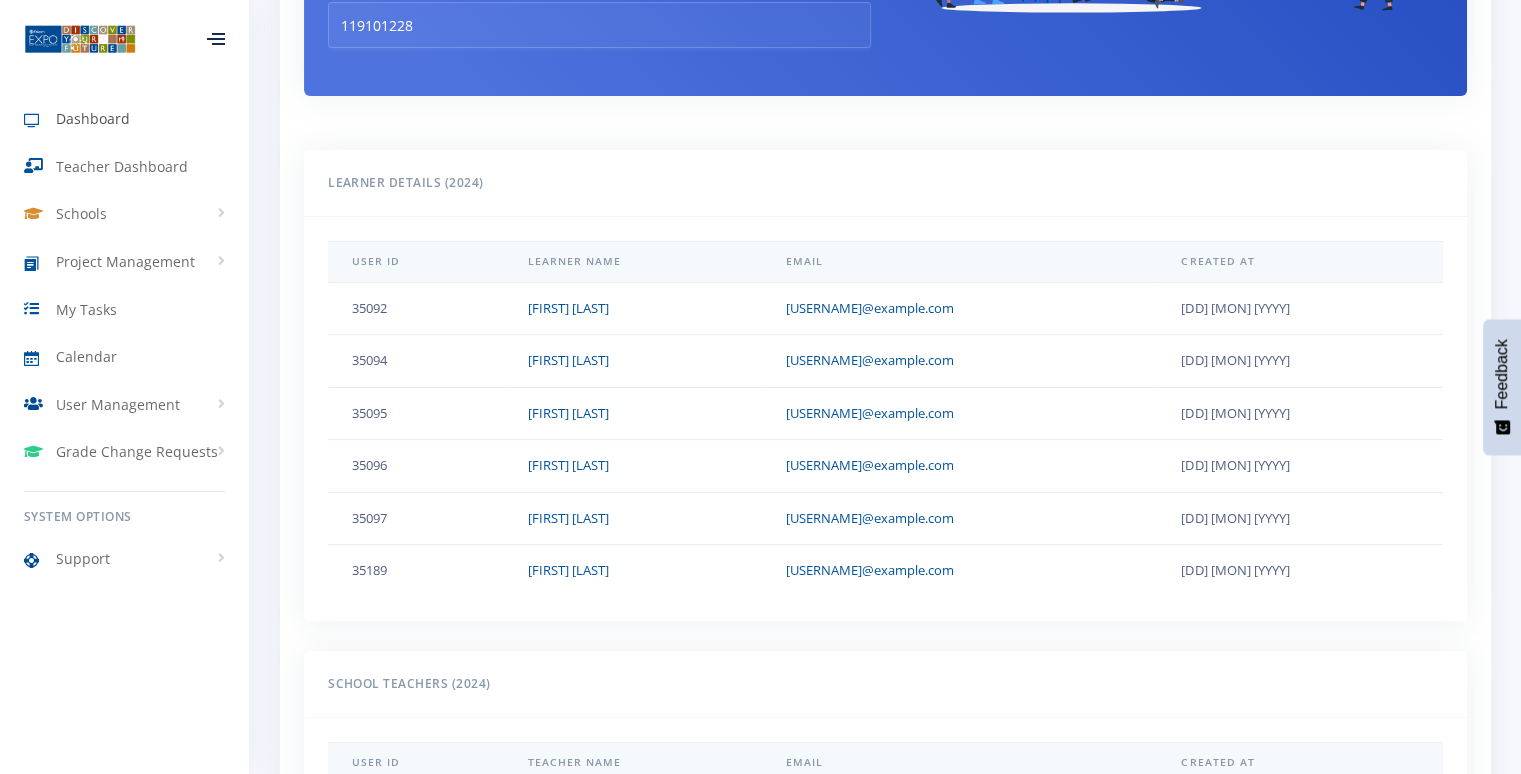 click on "Dashboard" at bounding box center [93, 118] 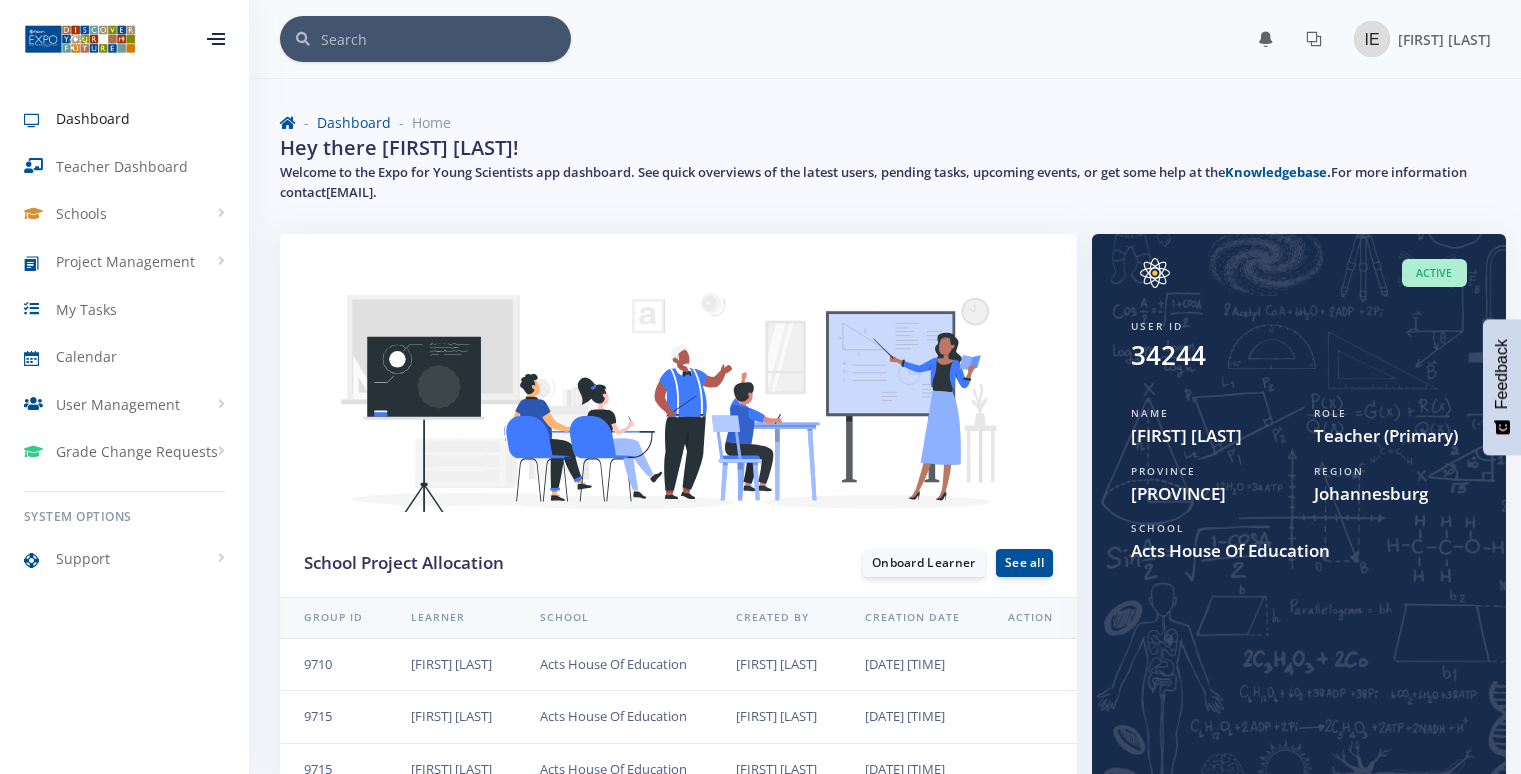 scroll, scrollTop: 0, scrollLeft: 0, axis: both 